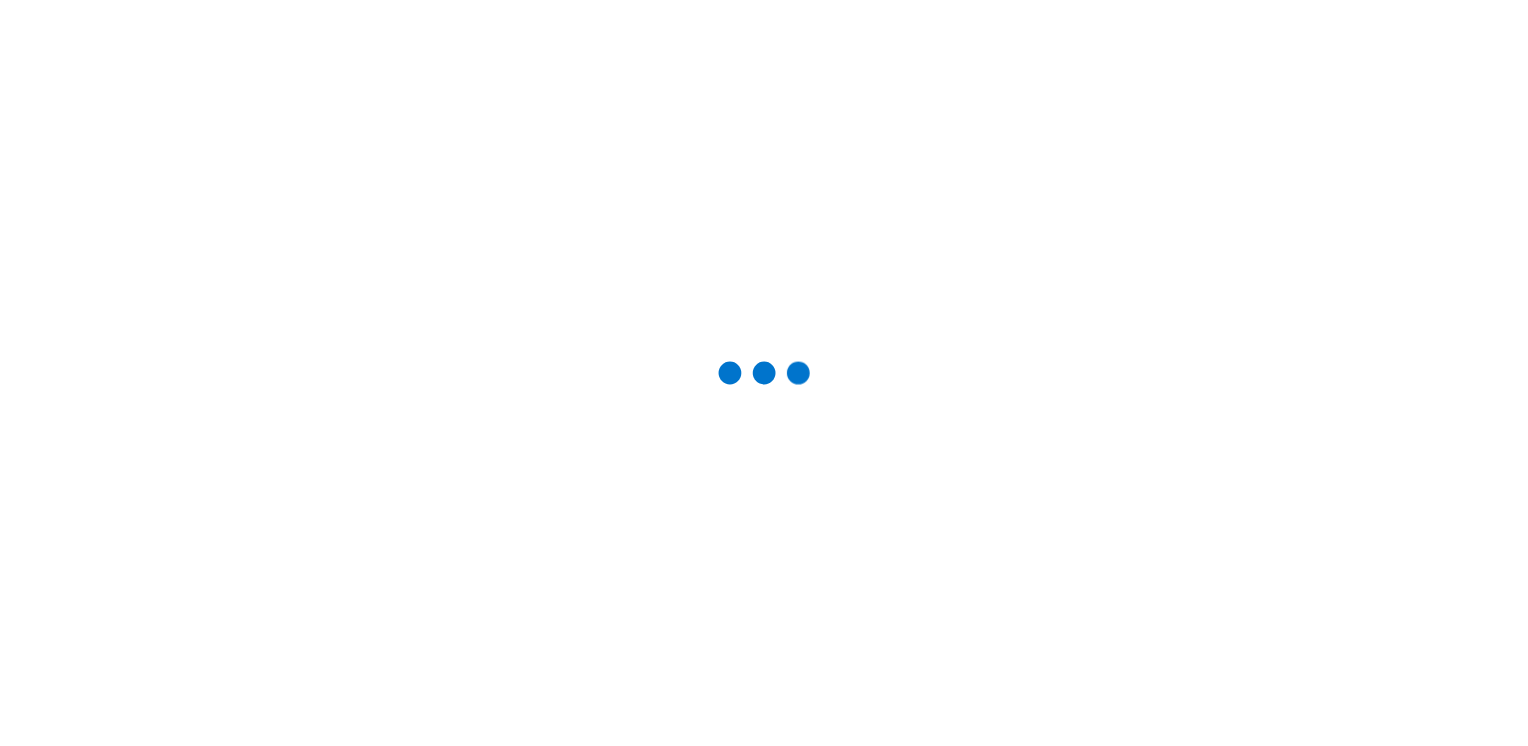 scroll, scrollTop: 0, scrollLeft: 0, axis: both 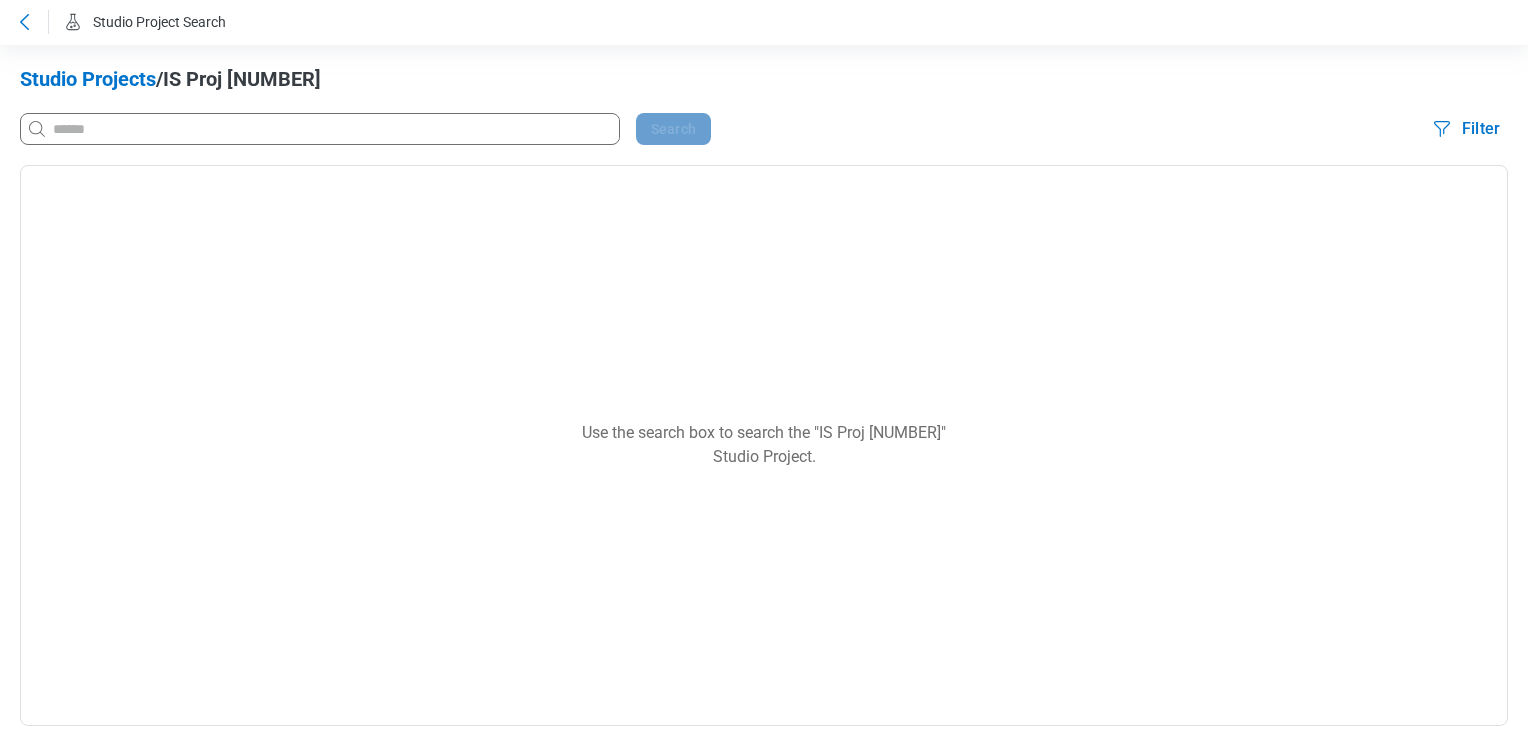 click 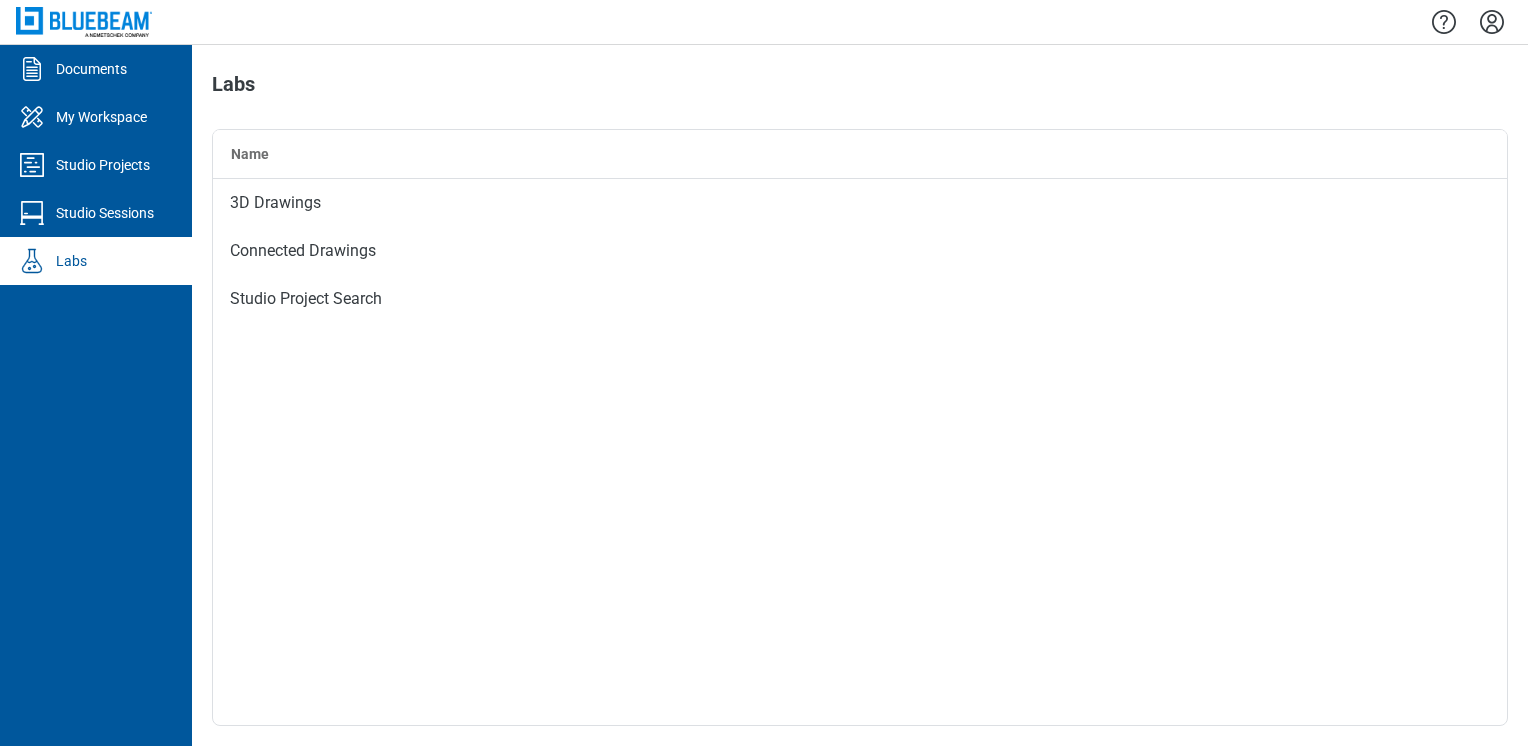 click on "Labs" at bounding box center (71, 261) 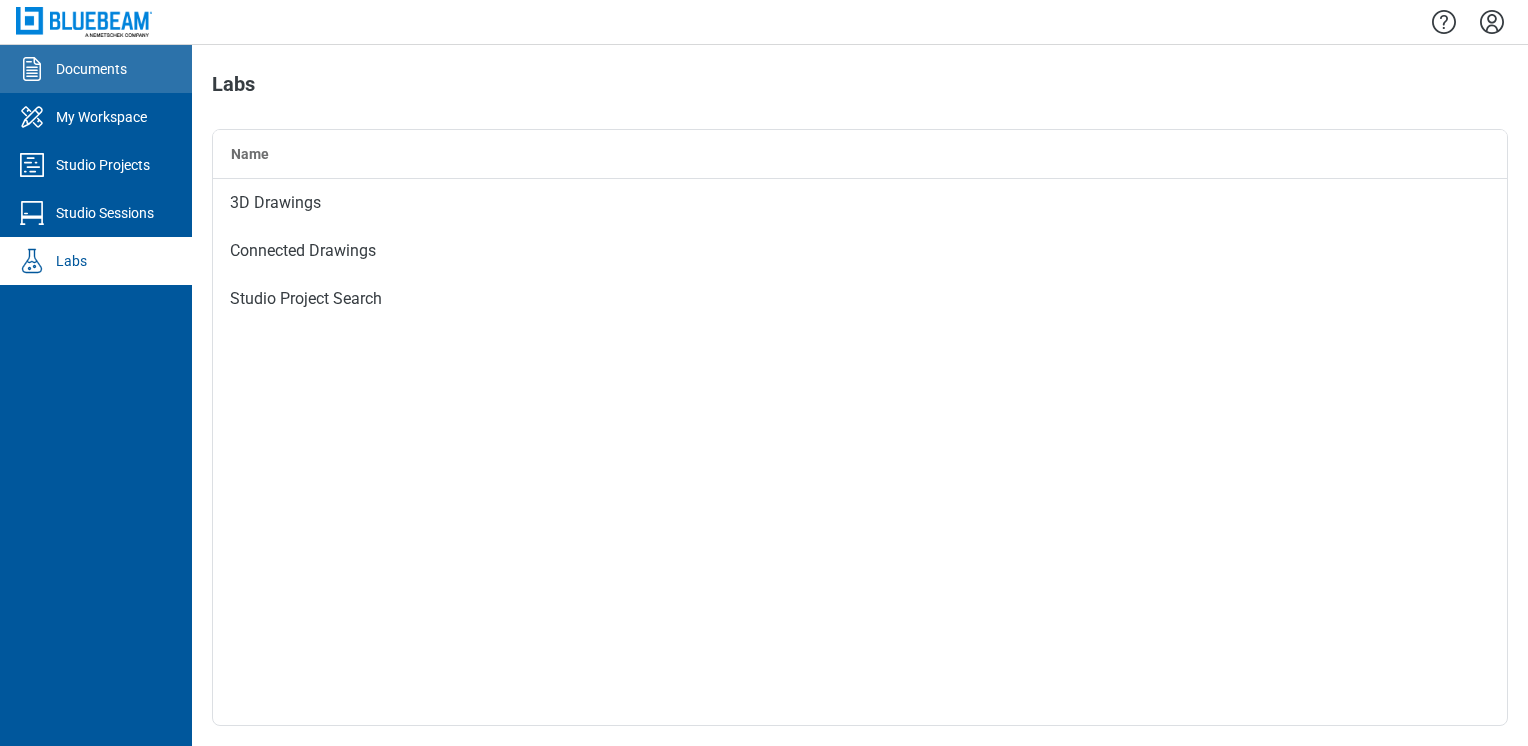 click on "Documents" at bounding box center (96, 69) 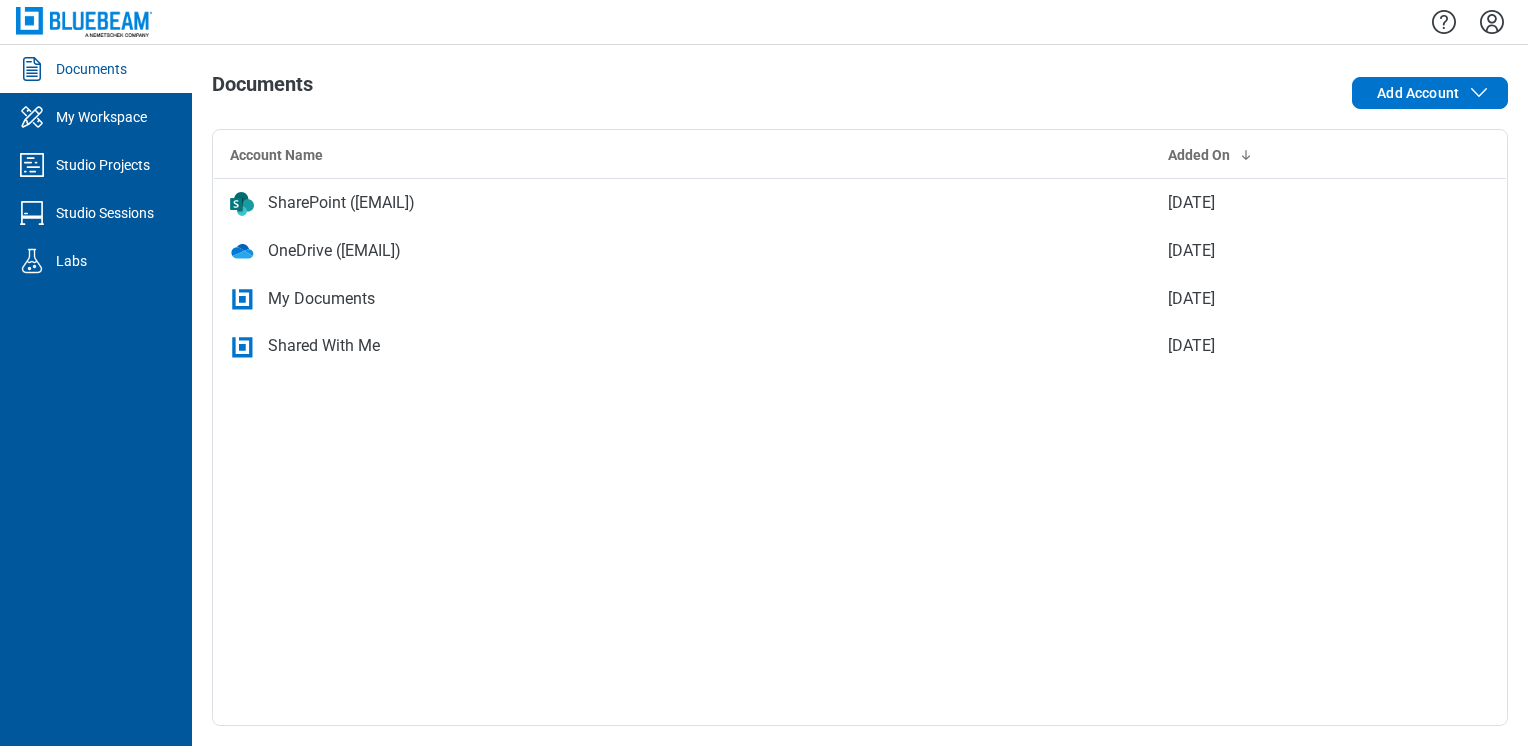 click 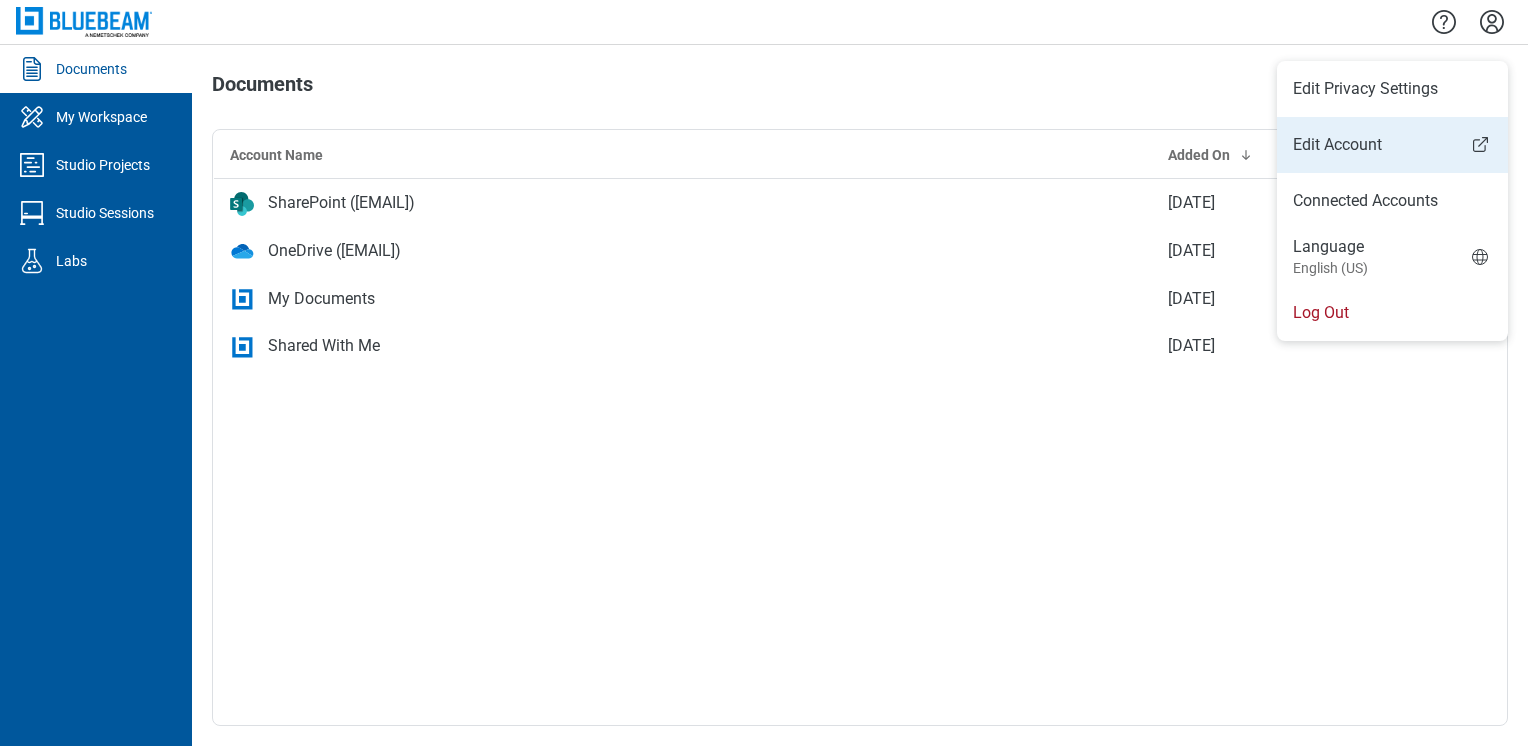 click on "Edit Account" at bounding box center [1392, 145] 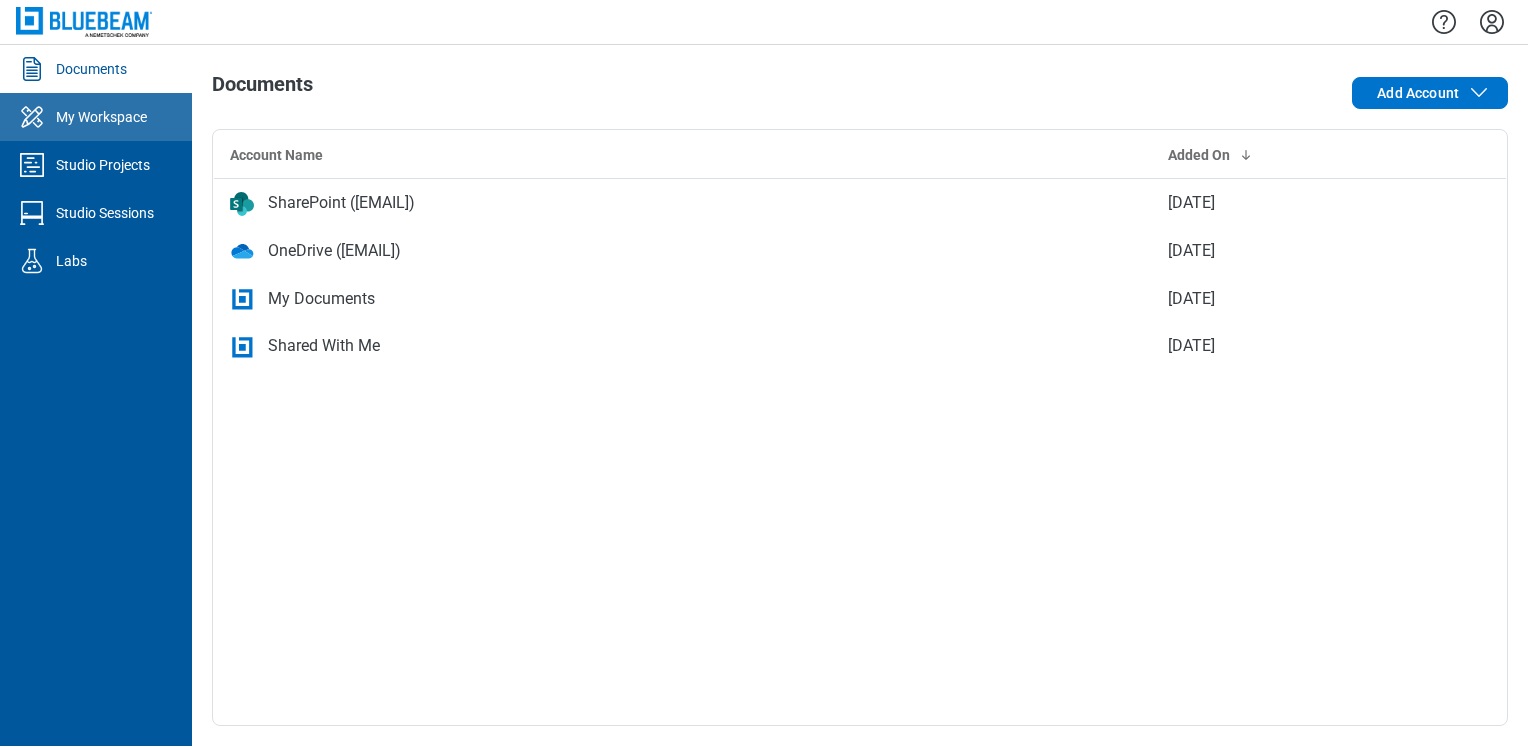 click on "My Workspace" at bounding box center [101, 117] 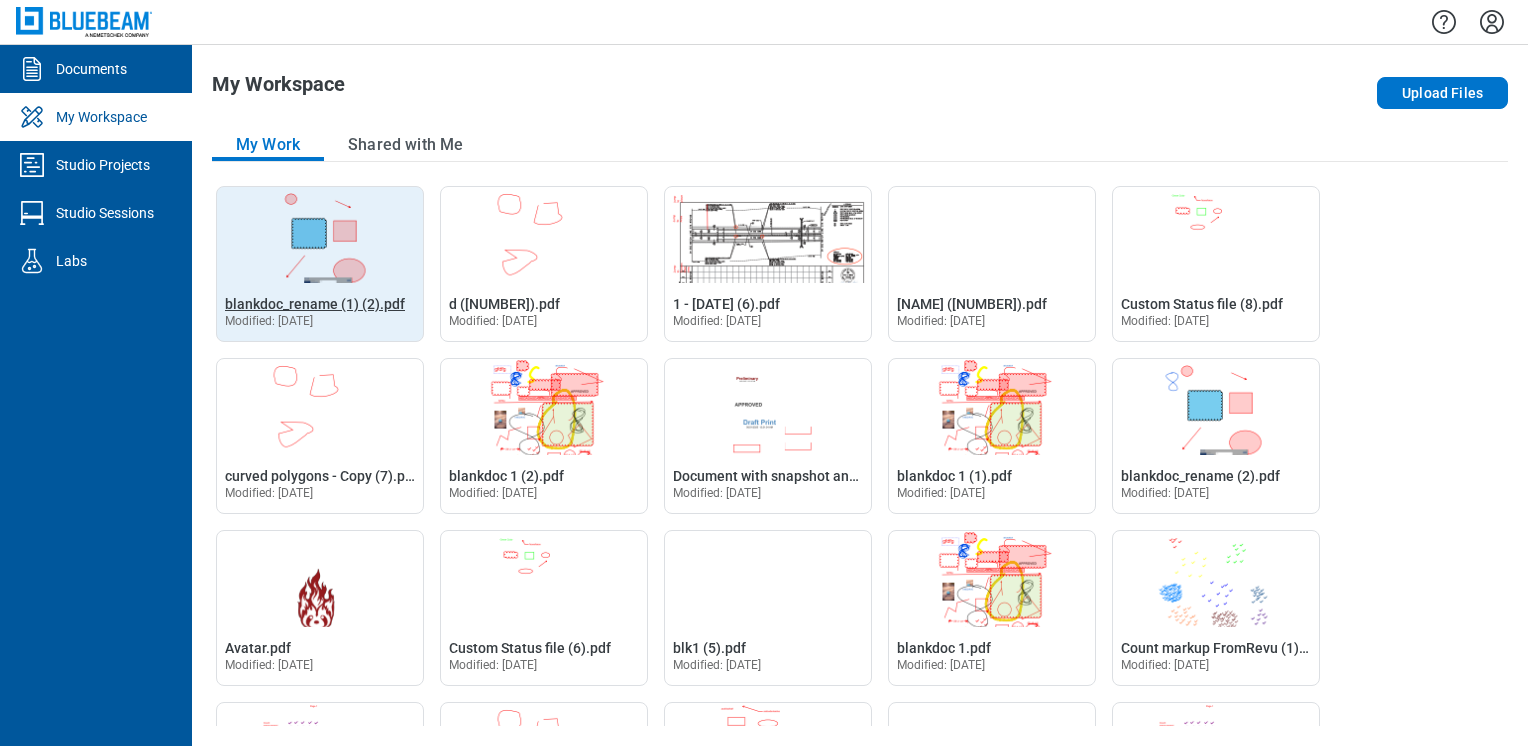 click on "blankdoc_rename (1) (2).pdf" at bounding box center (315, 304) 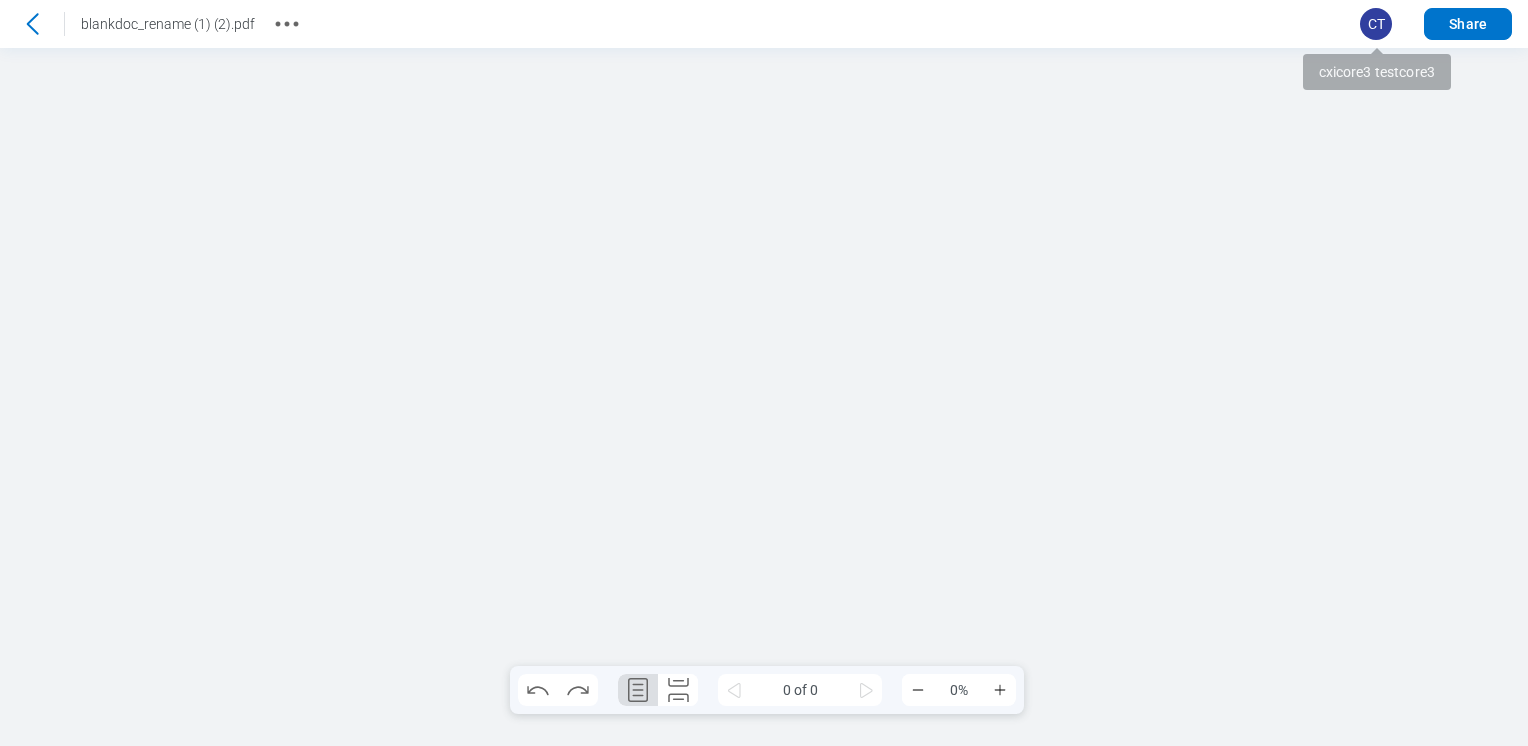 scroll, scrollTop: 0, scrollLeft: 0, axis: both 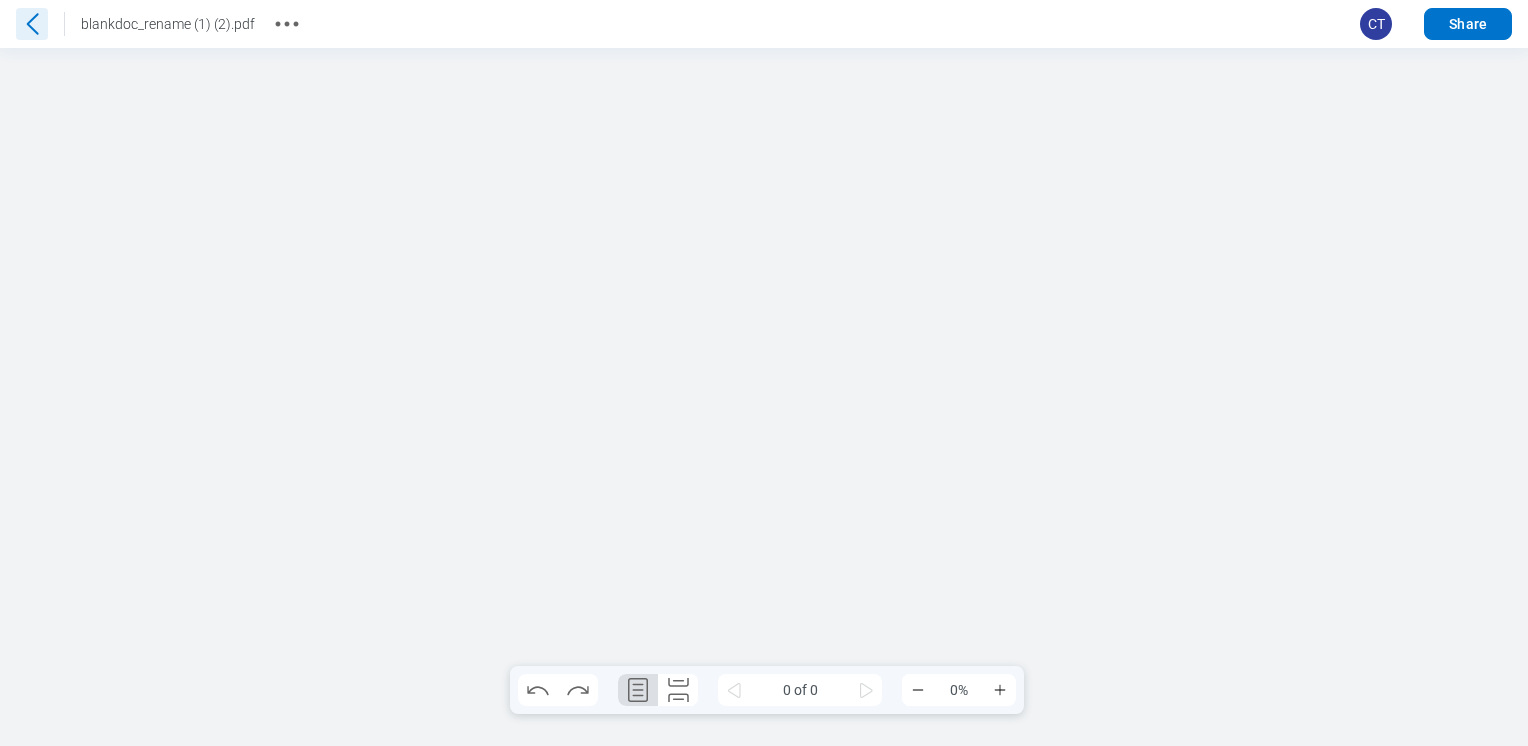 click 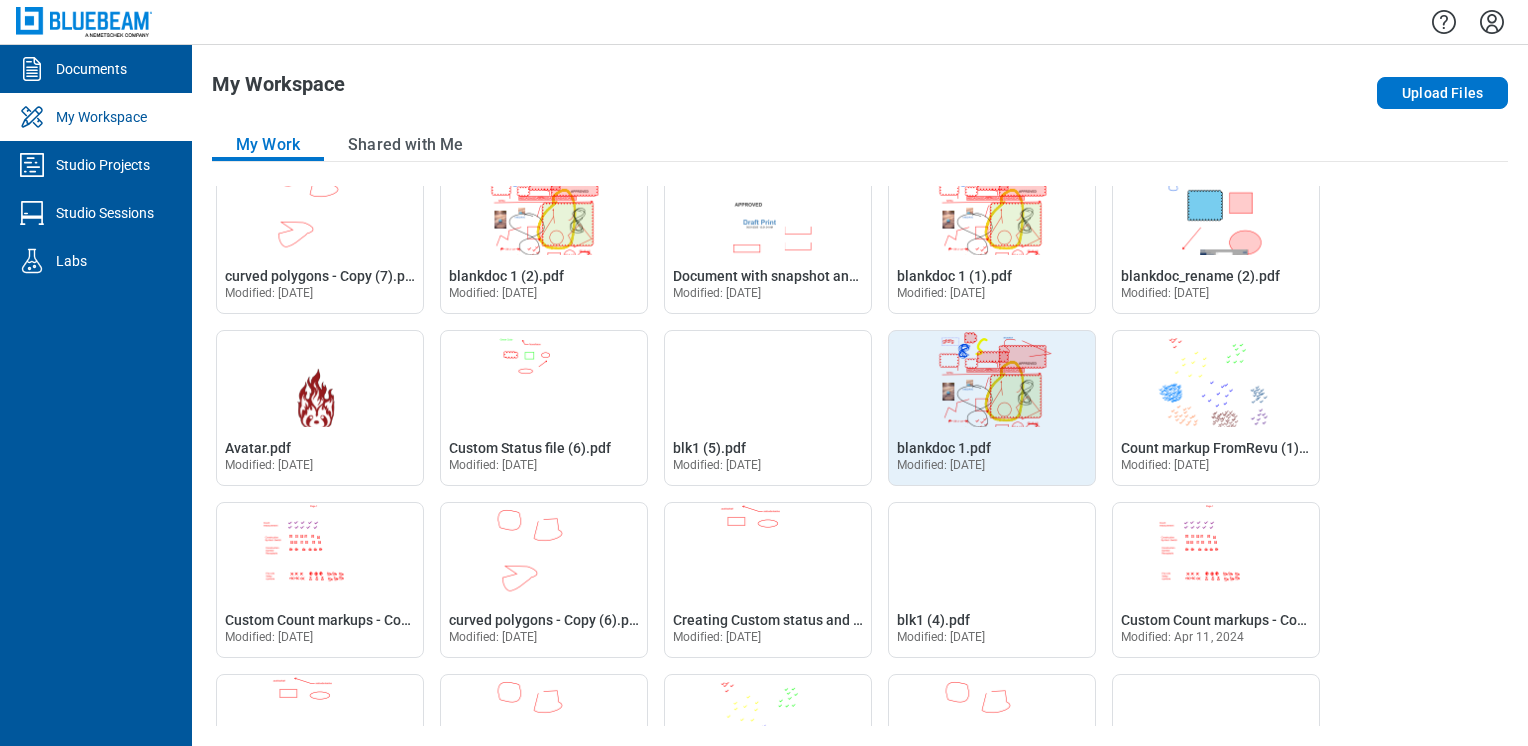 scroll, scrollTop: 400, scrollLeft: 0, axis: vertical 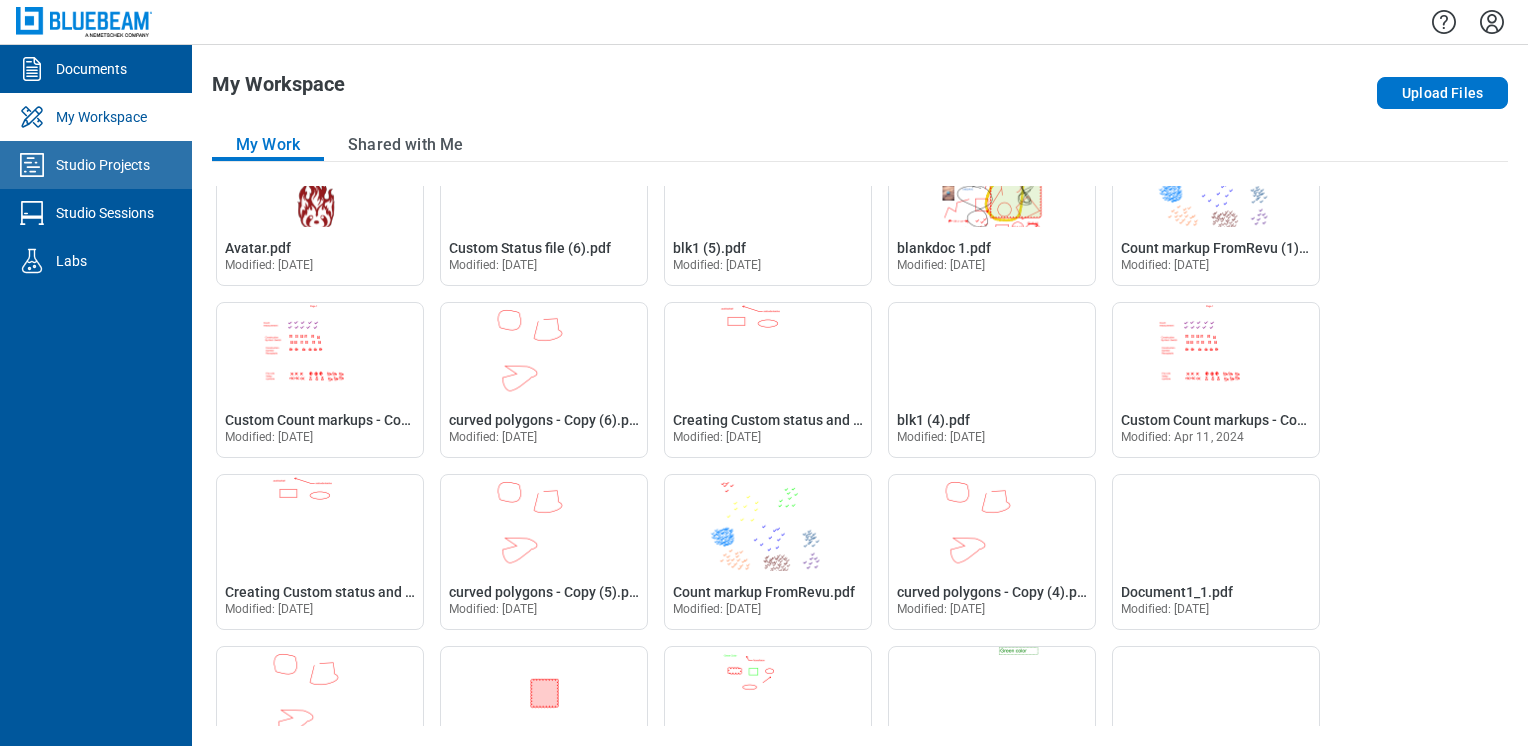 click on "Studio Projects" at bounding box center [103, 165] 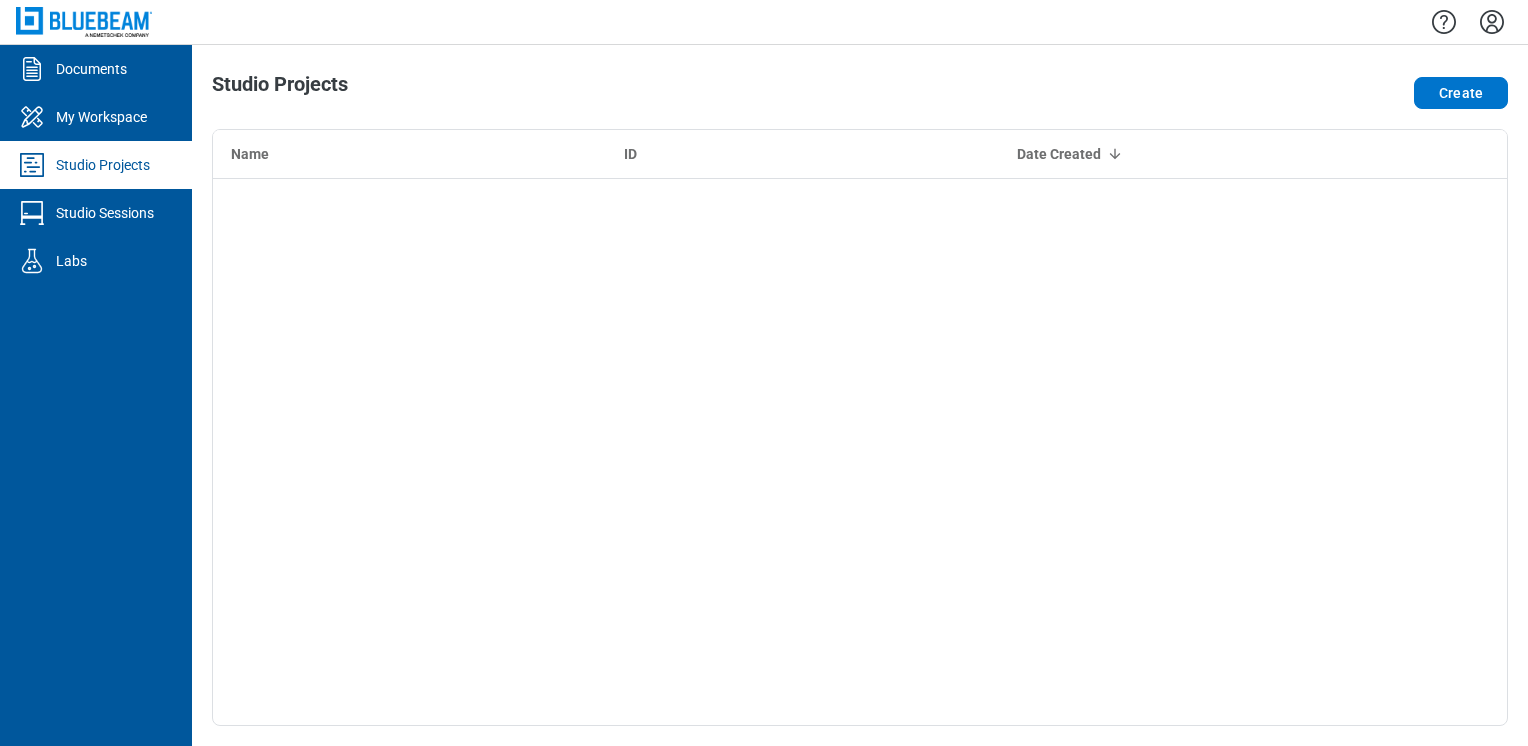 scroll, scrollTop: 8765, scrollLeft: 0, axis: vertical 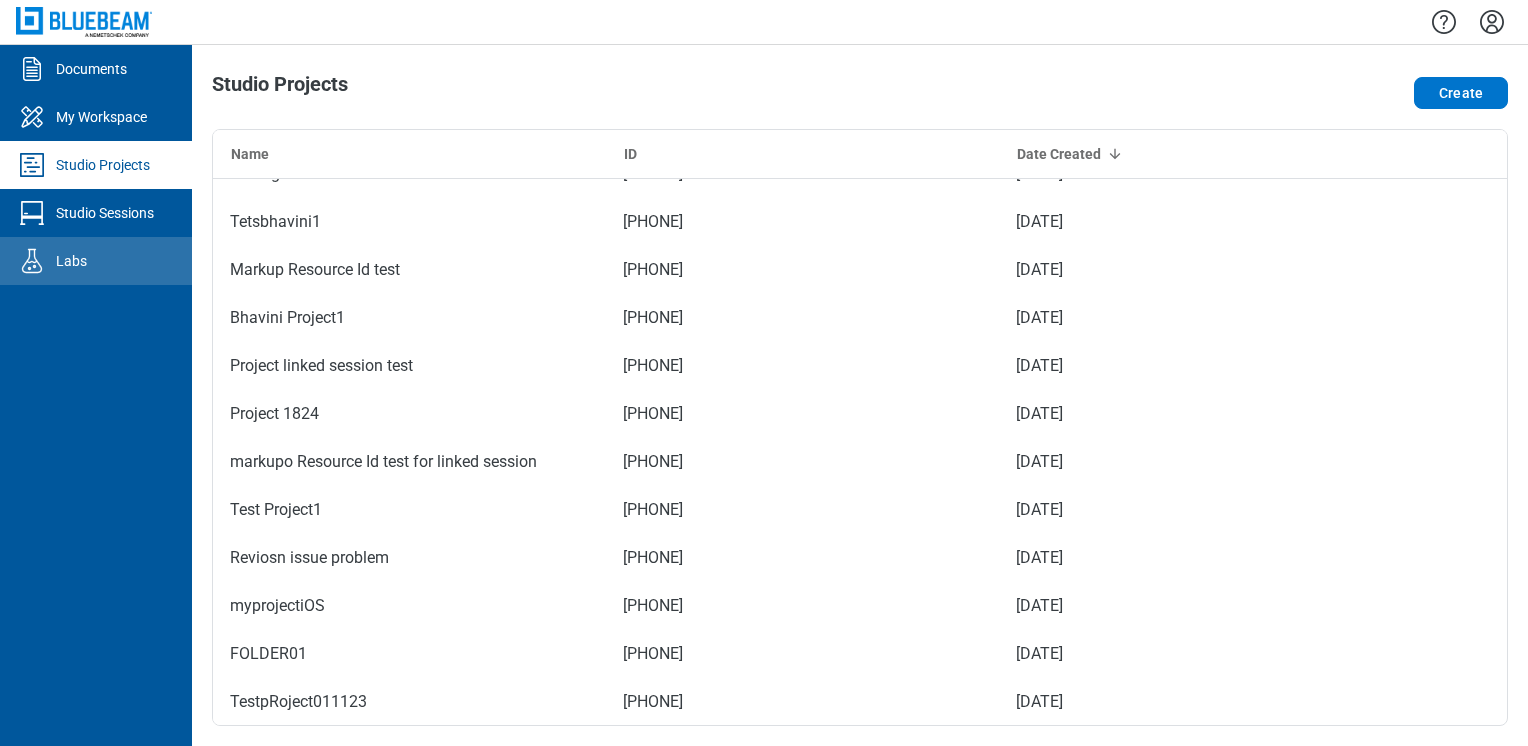 click on "Labs" at bounding box center [71, 261] 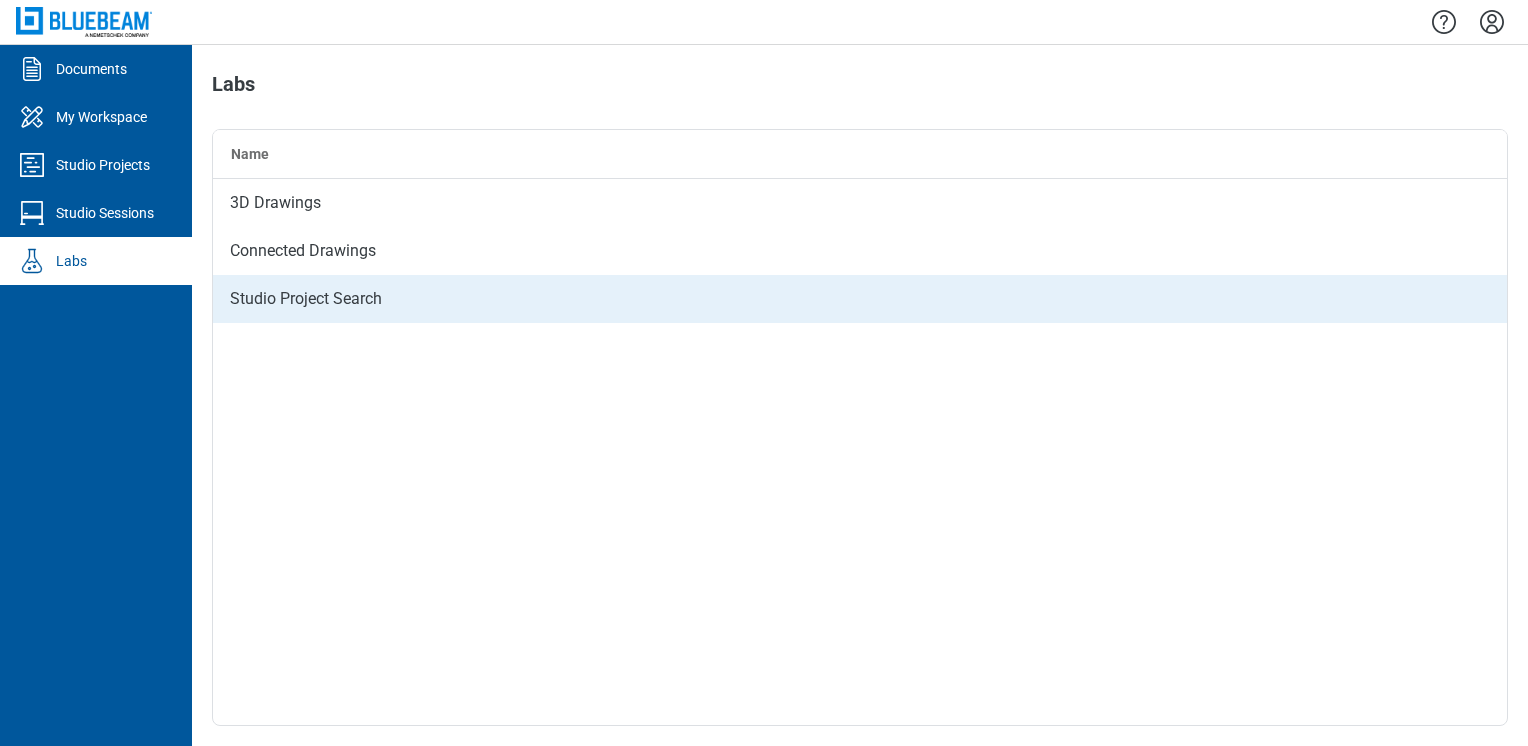 click on "Studio Project Search" at bounding box center [860, 299] 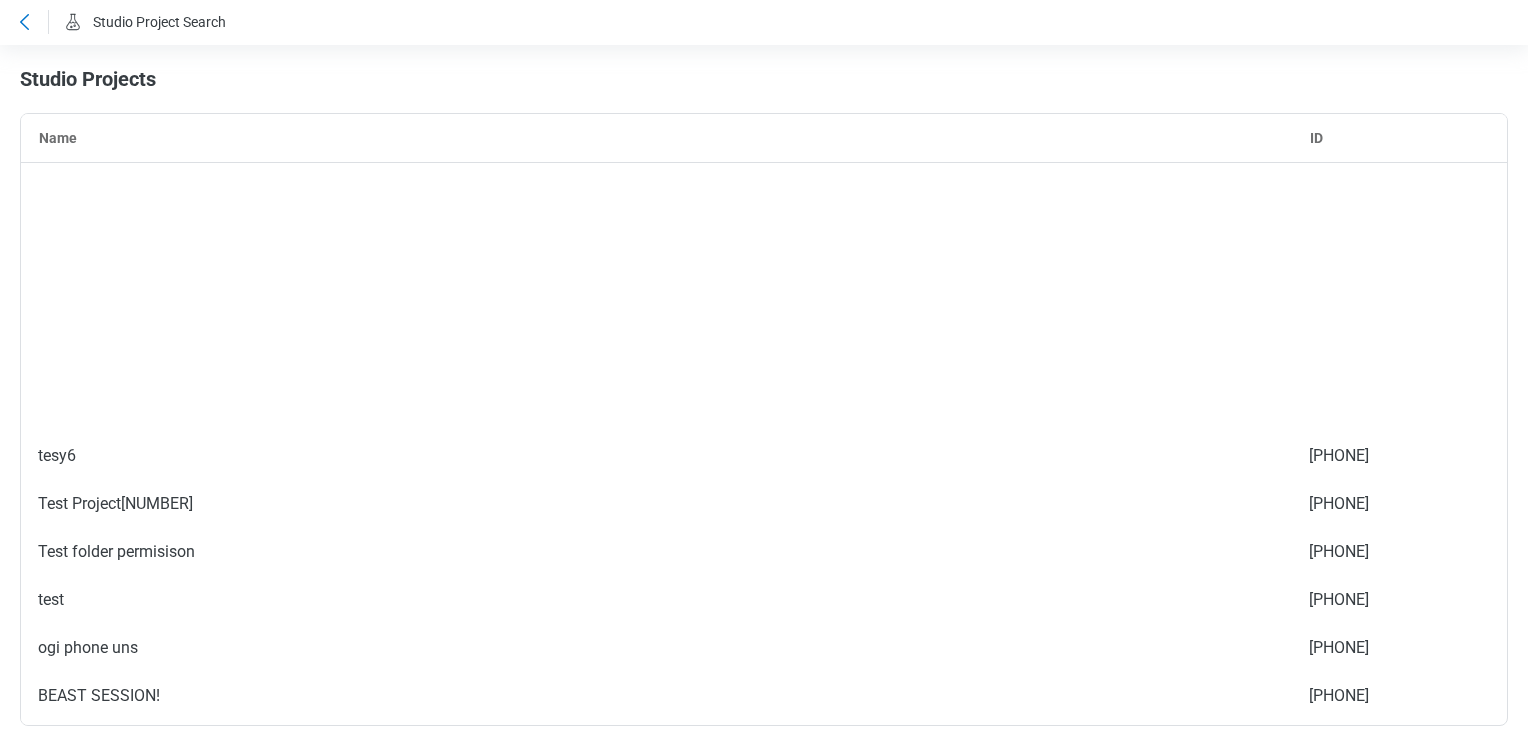 scroll, scrollTop: 8556, scrollLeft: 0, axis: vertical 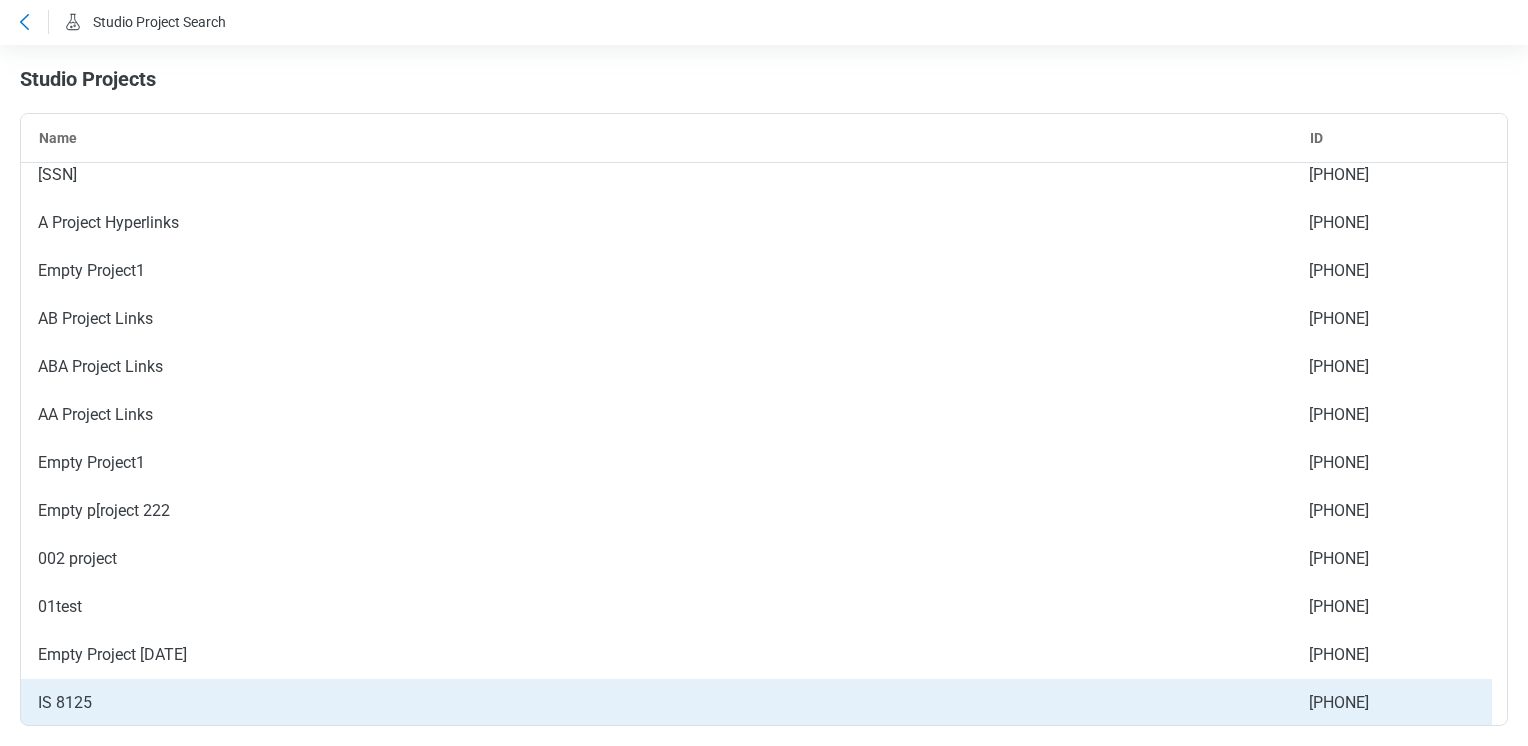click on "IS 8125" at bounding box center [656, 703] 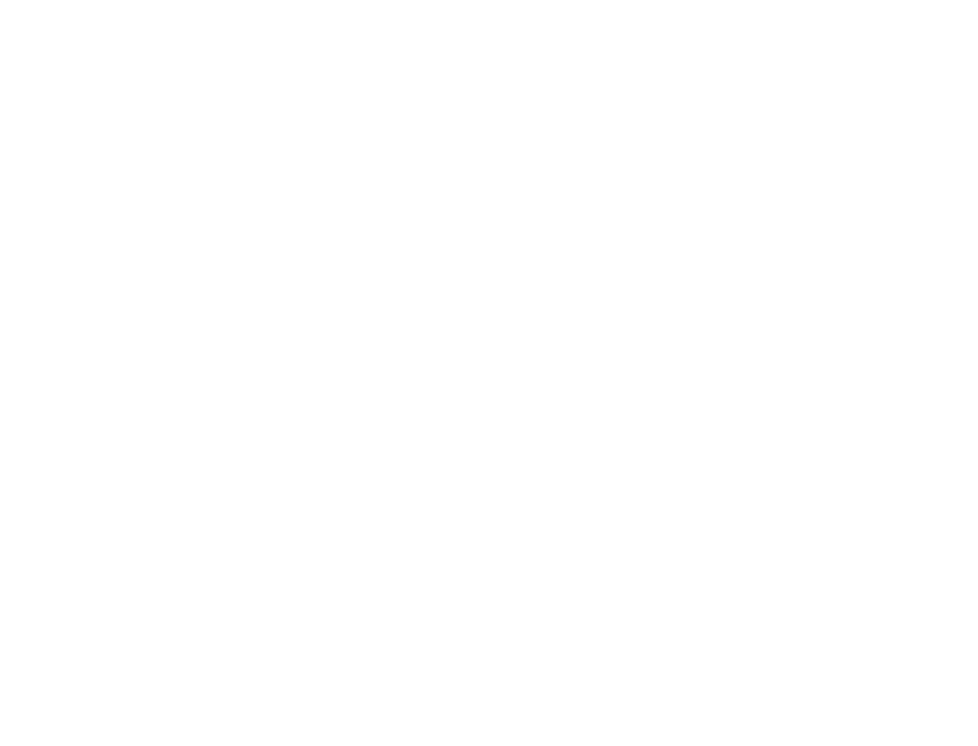 scroll, scrollTop: 0, scrollLeft: 0, axis: both 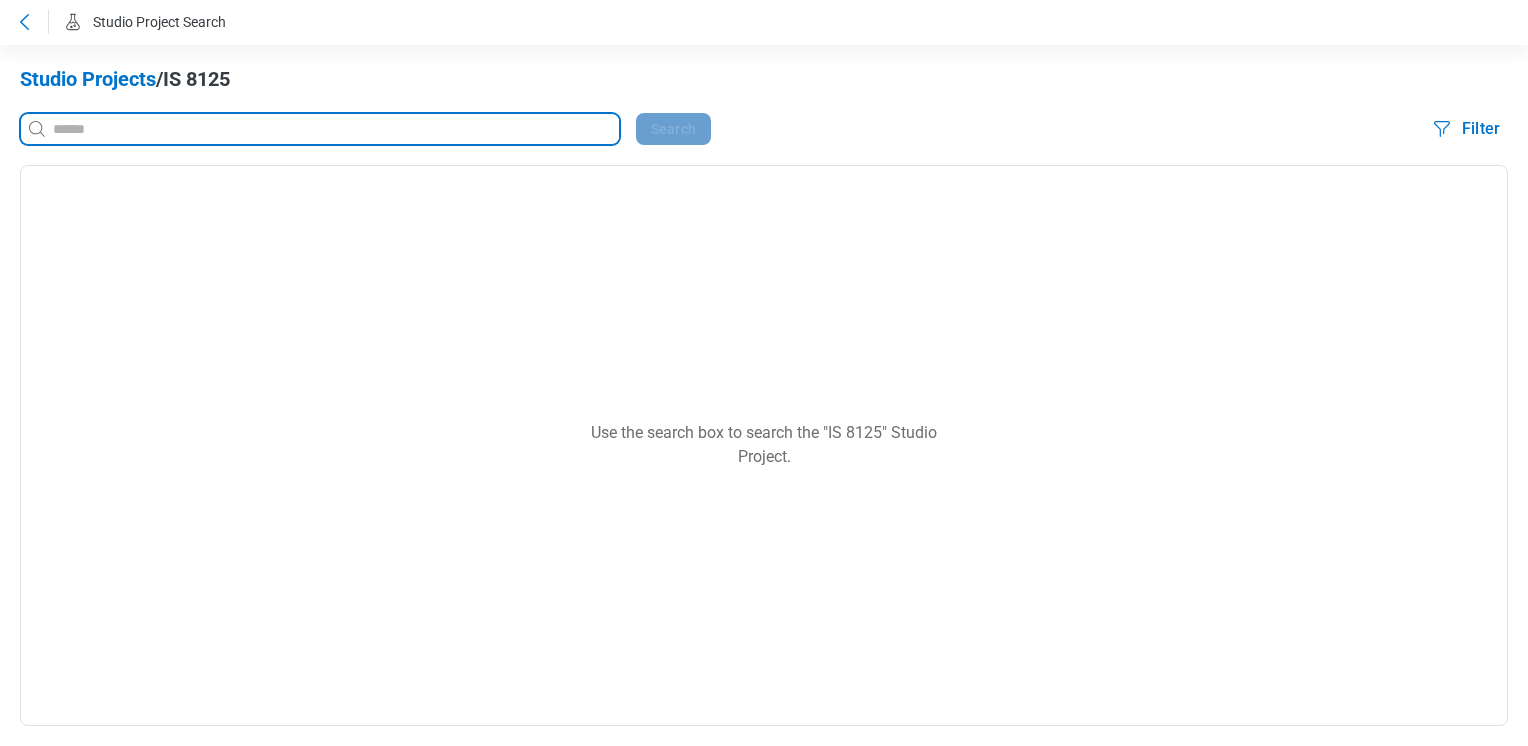 click at bounding box center (334, 129) 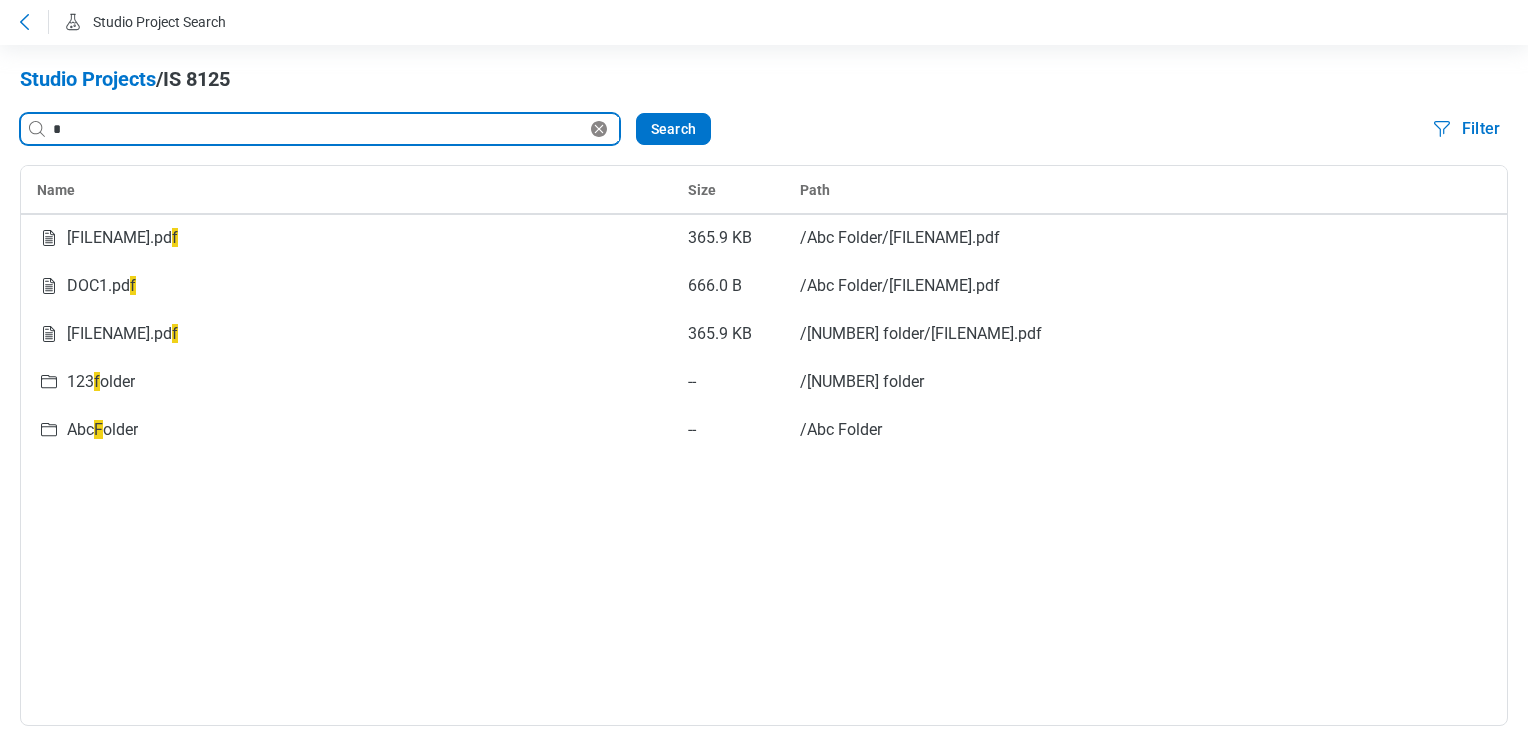 drag, startPoint x: 134, startPoint y: 128, endPoint x: 14, endPoint y: 123, distance: 120.10412 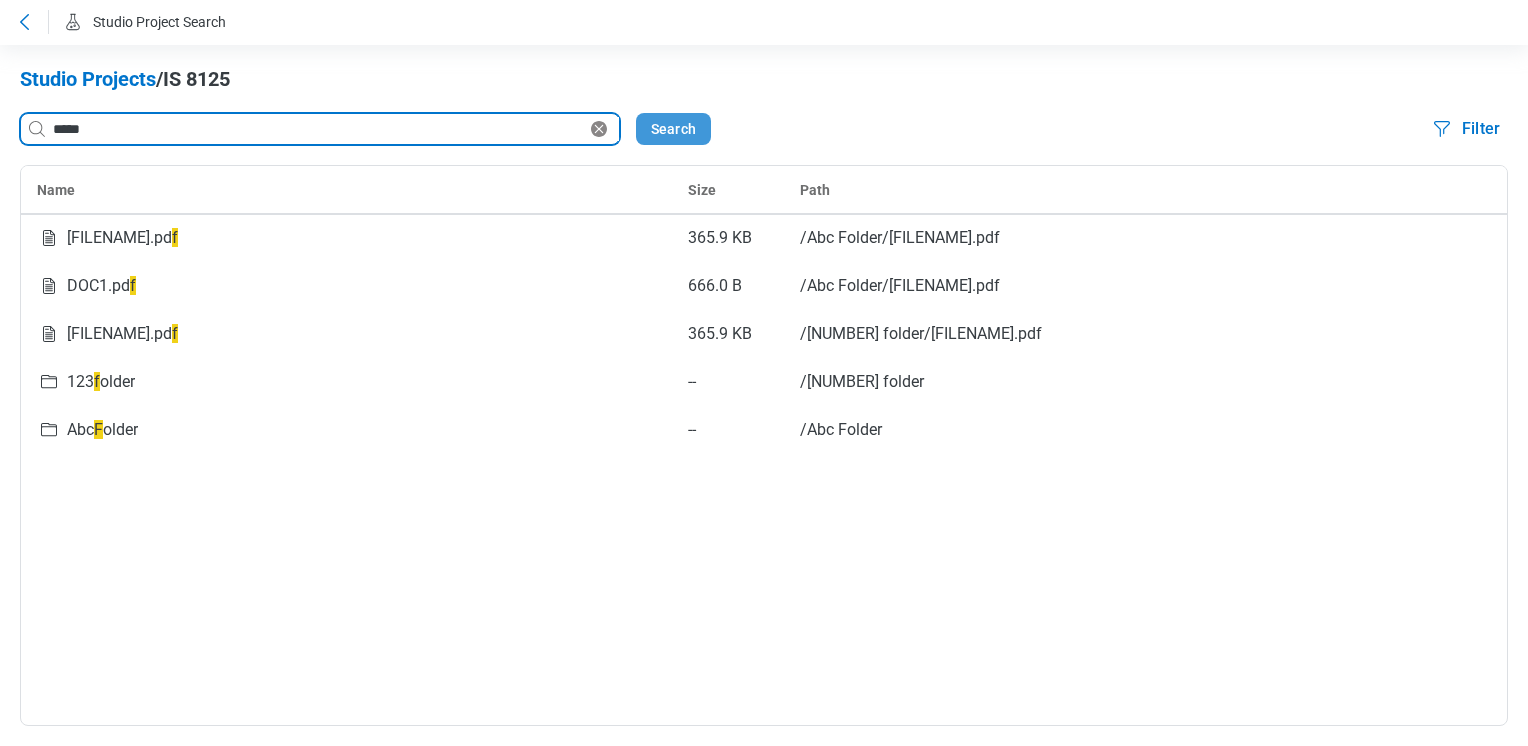 type on "*****" 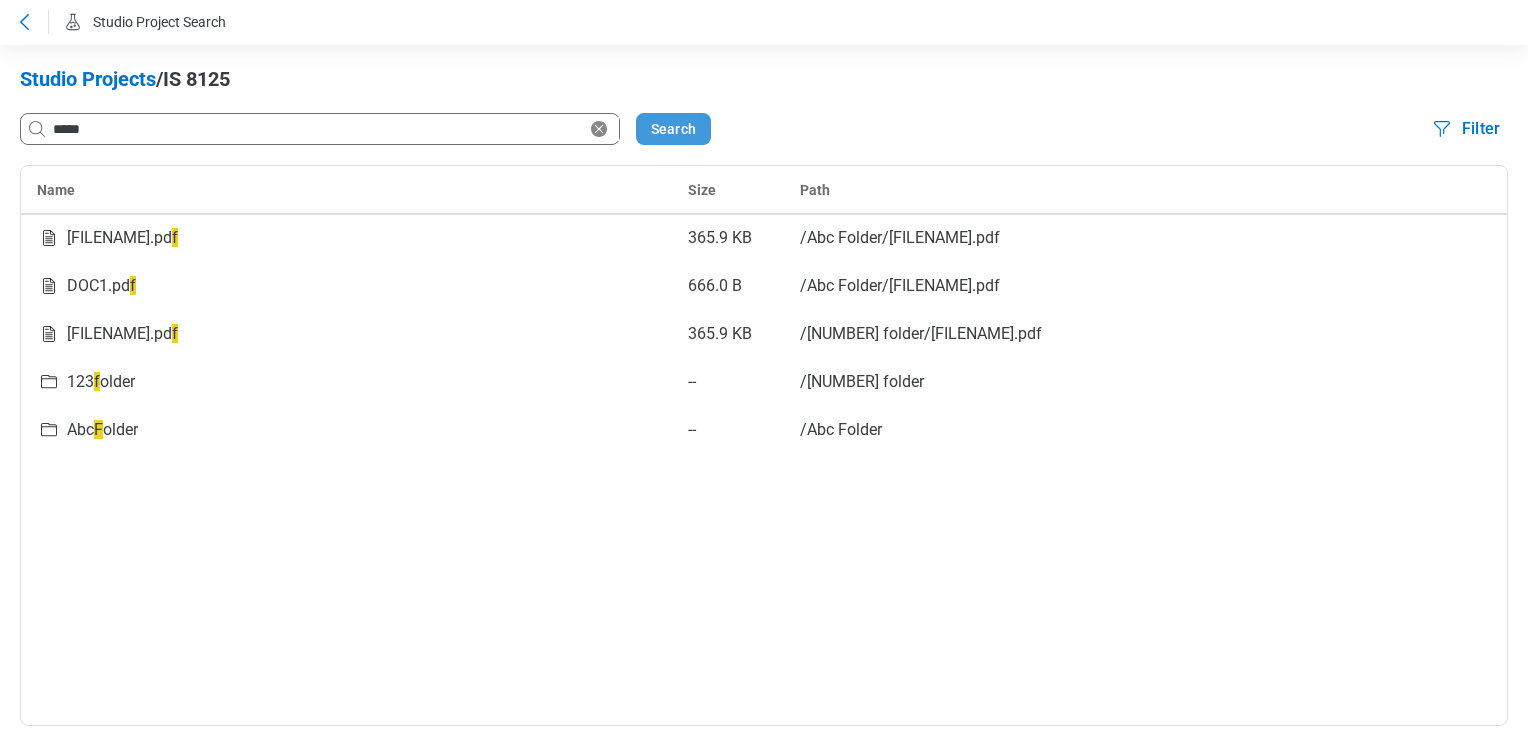 click on "Search" at bounding box center (673, 129) 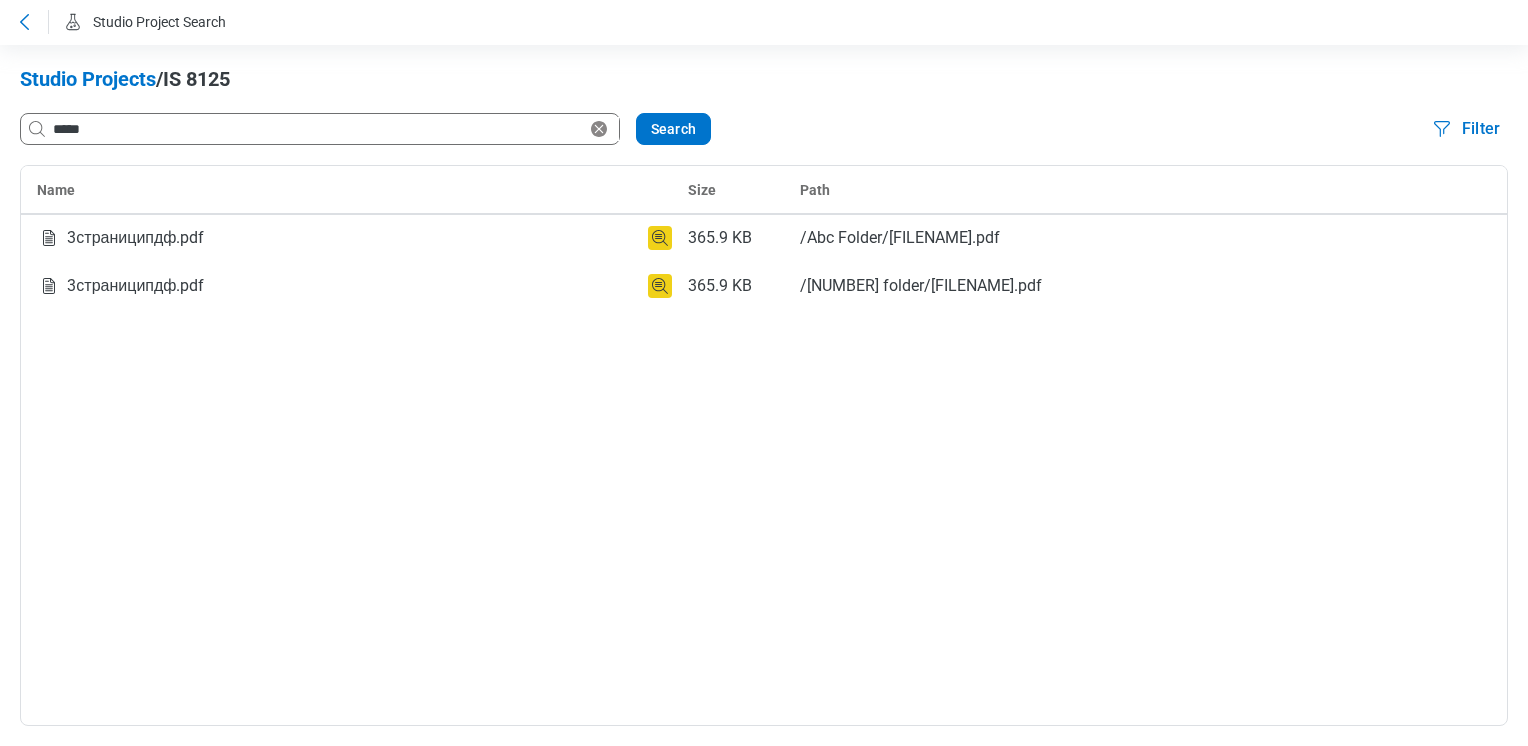 type 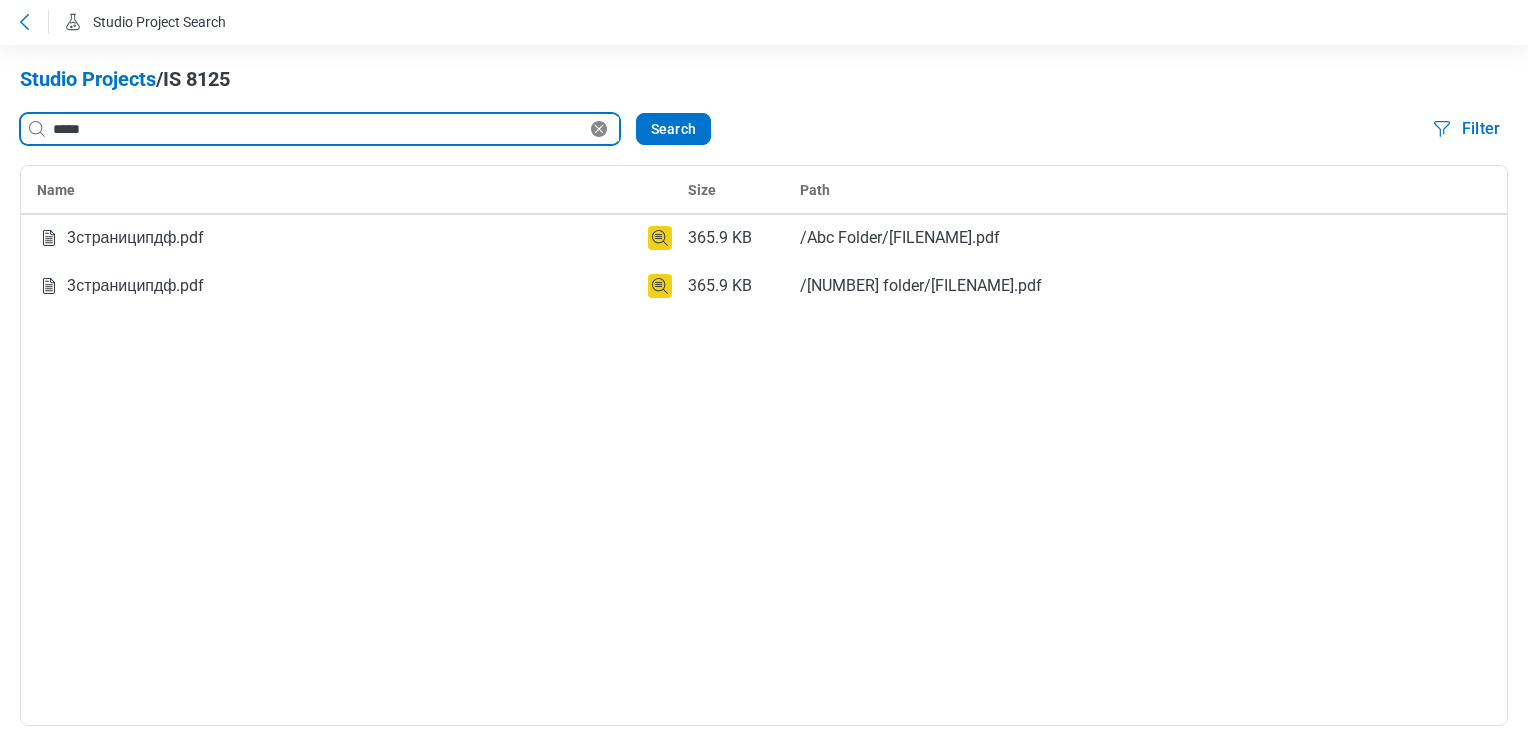 click on "*****" at bounding box center [318, 129] 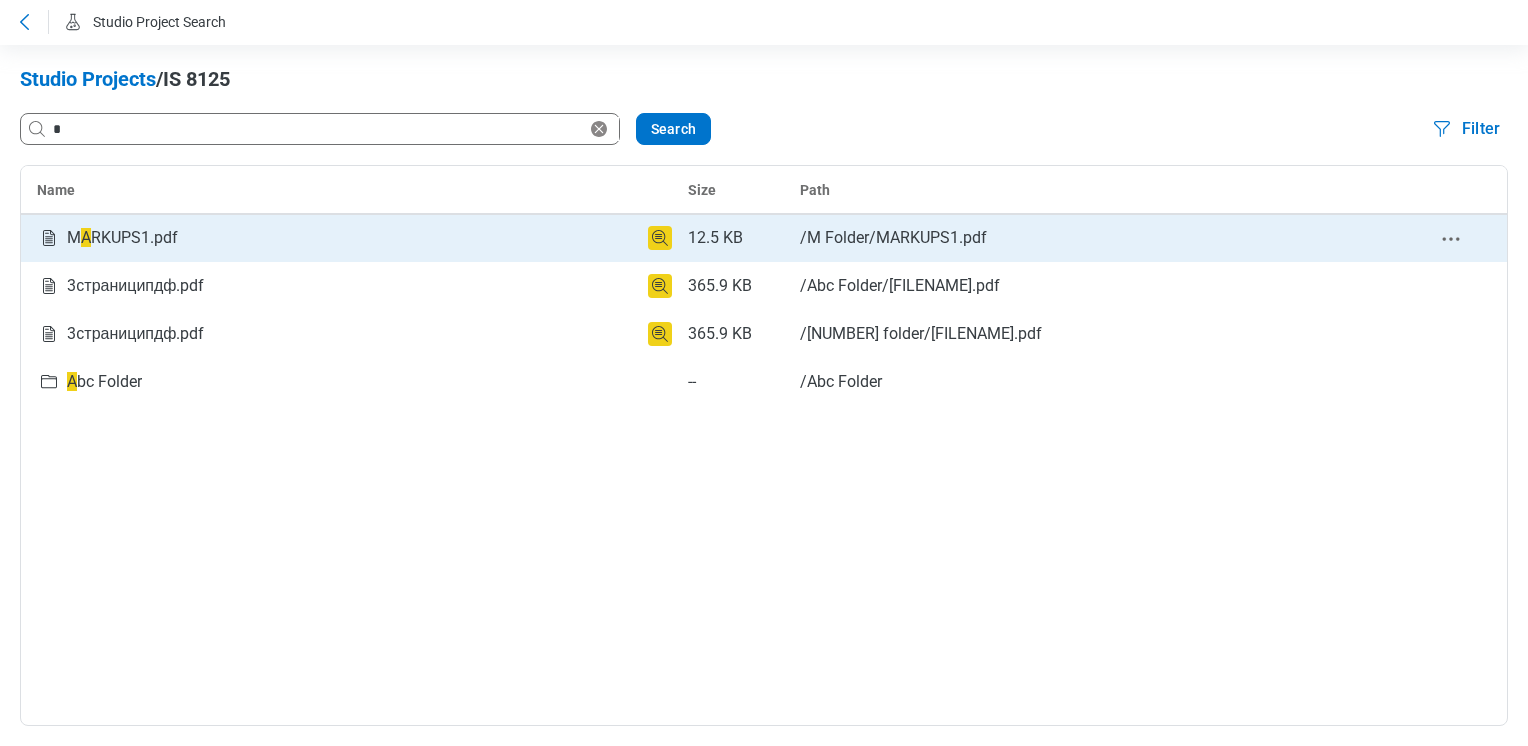 click 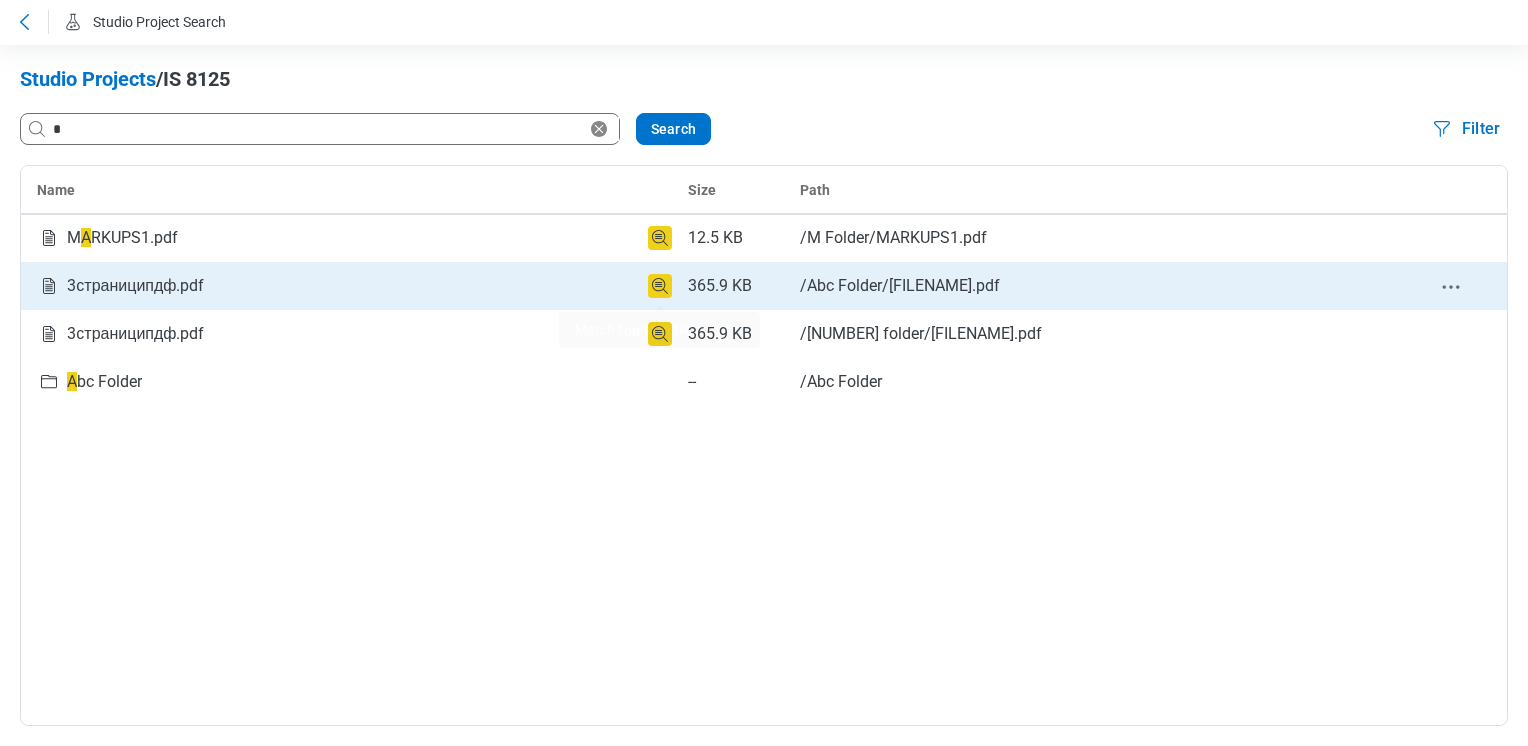 click 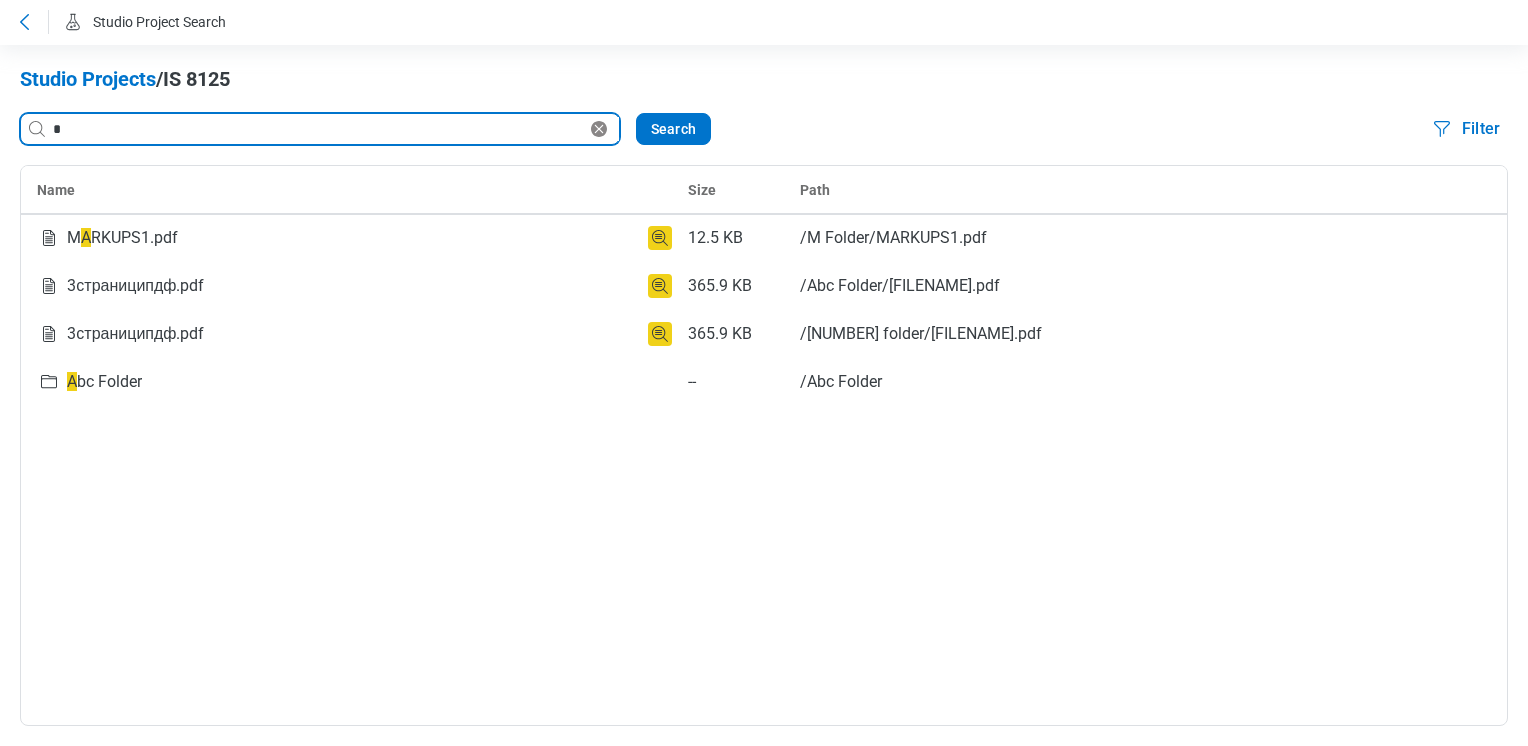 click on "*" at bounding box center [318, 129] 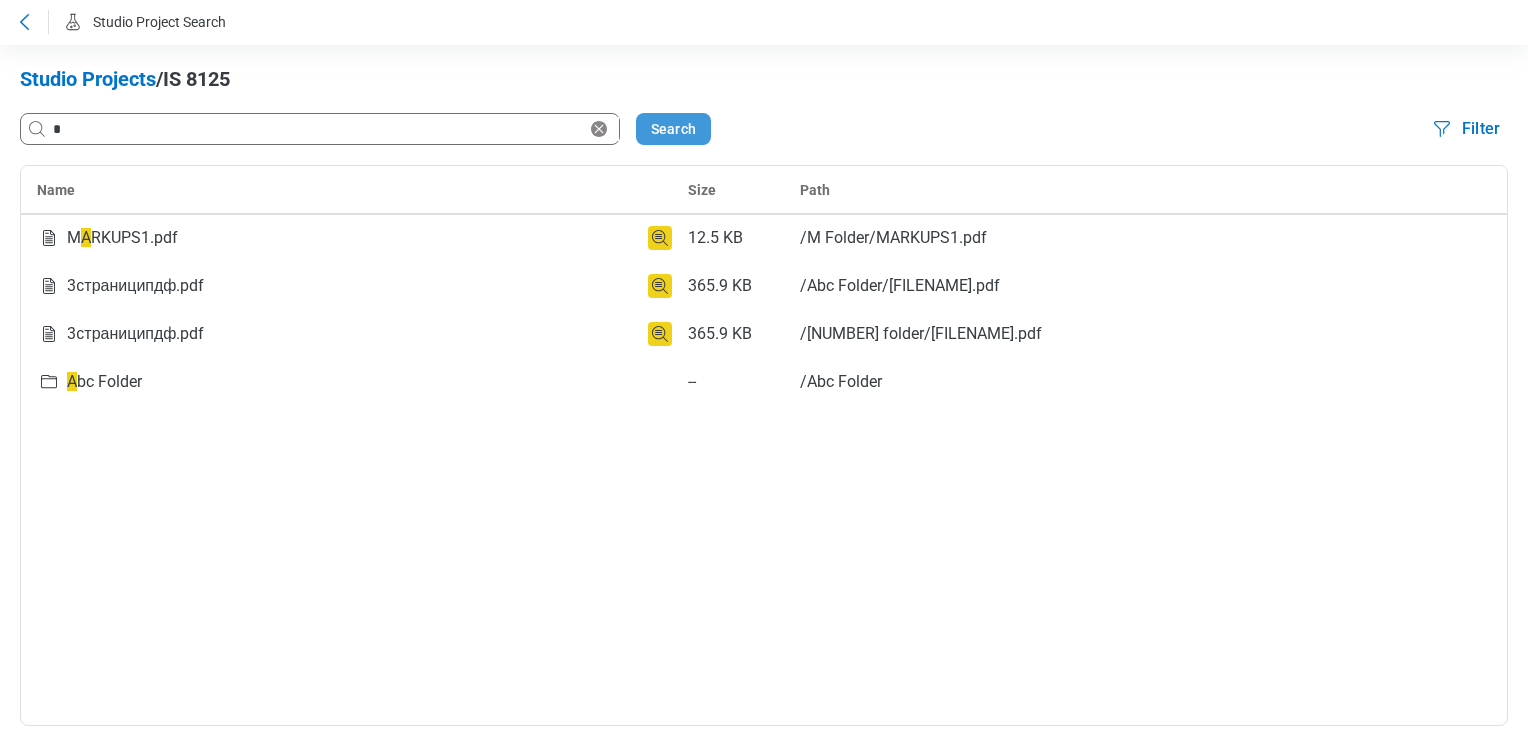 click on "Search" at bounding box center [673, 129] 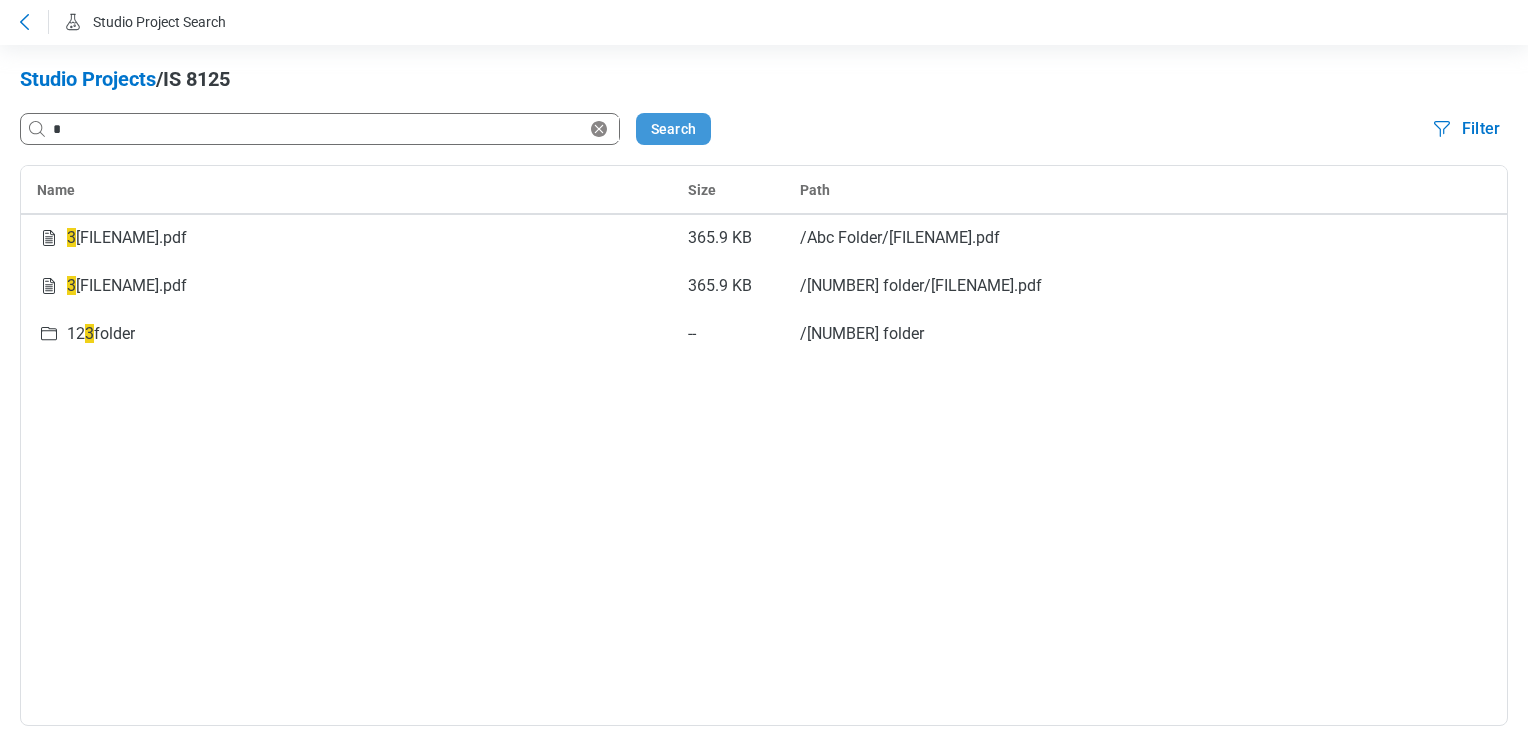 click on "Search" at bounding box center (673, 129) 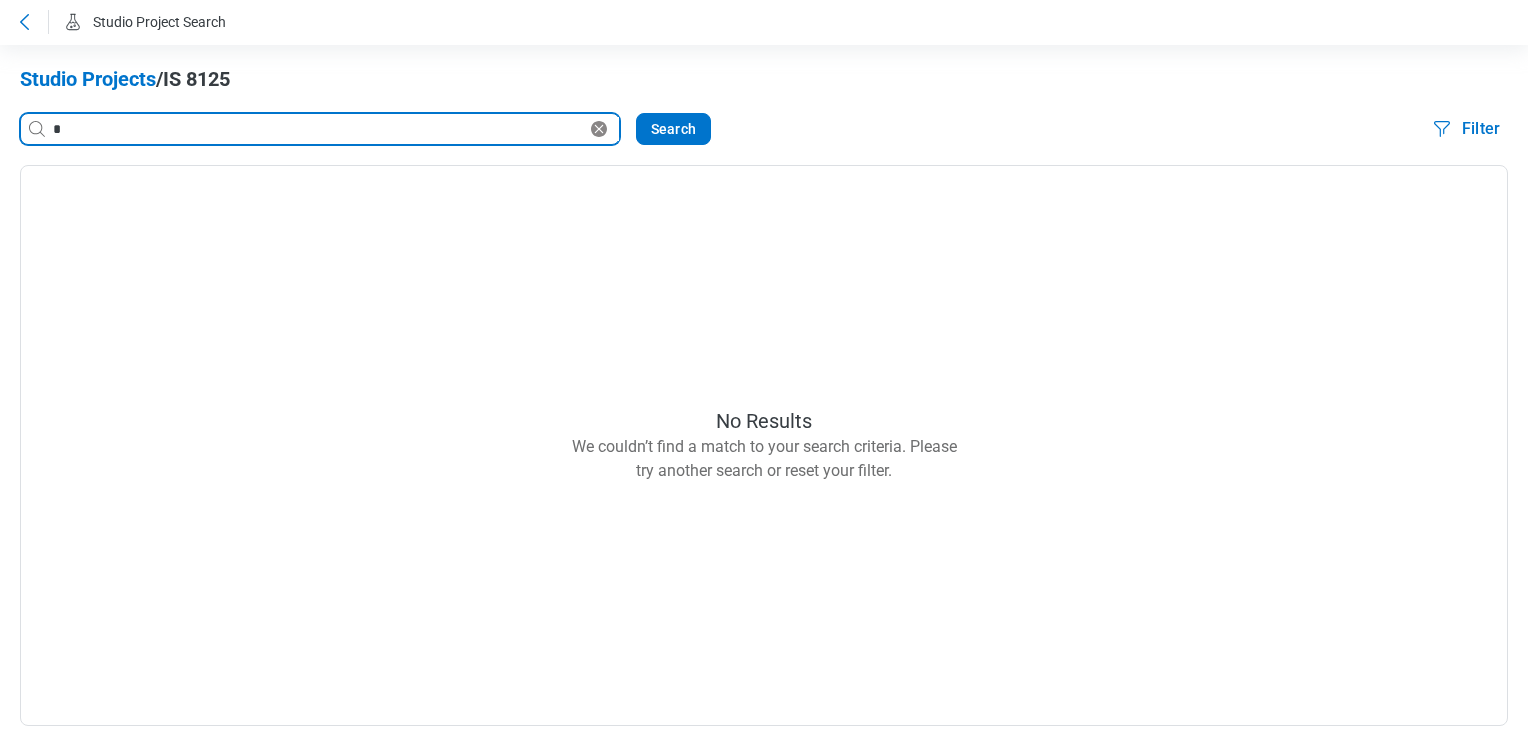 click on "*" at bounding box center (318, 129) 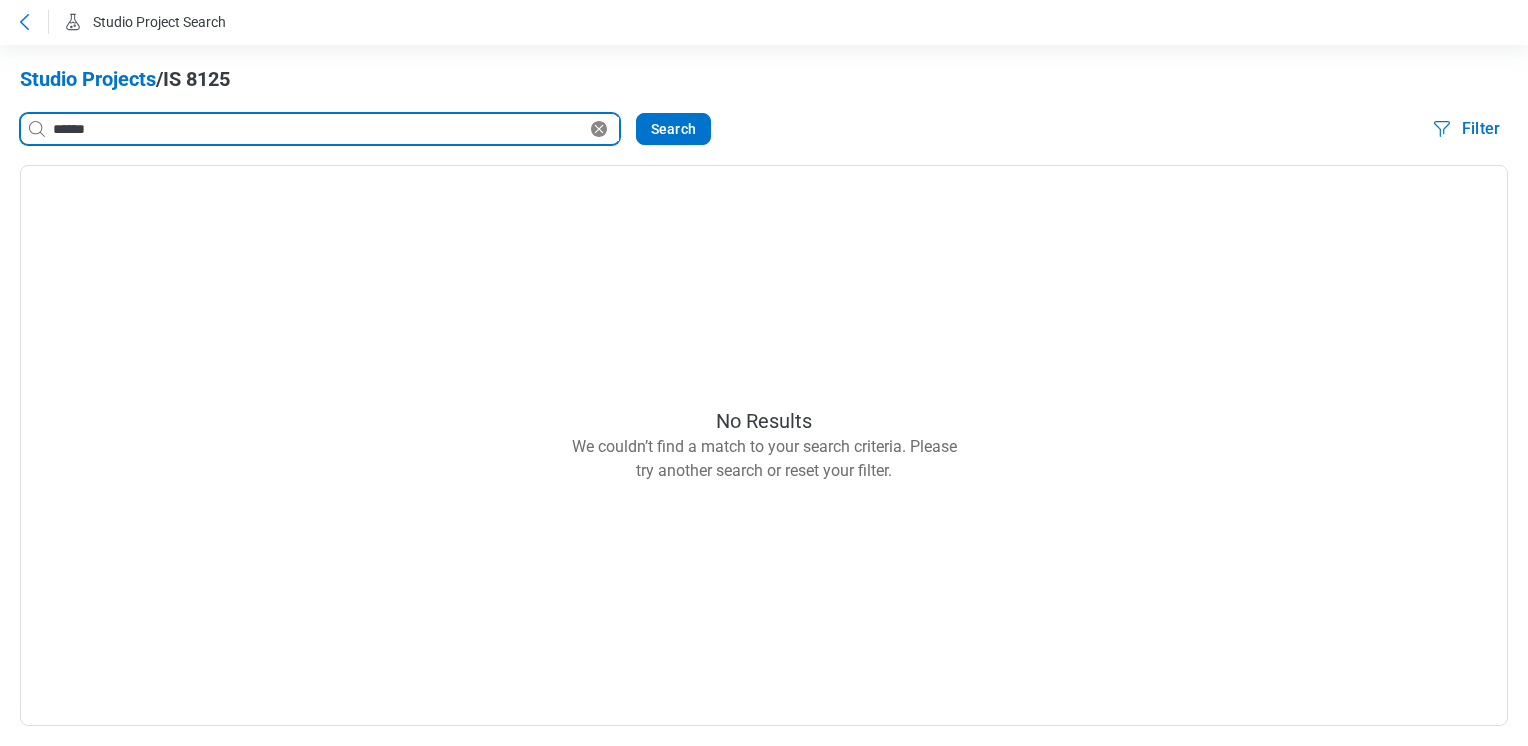 type on "******" 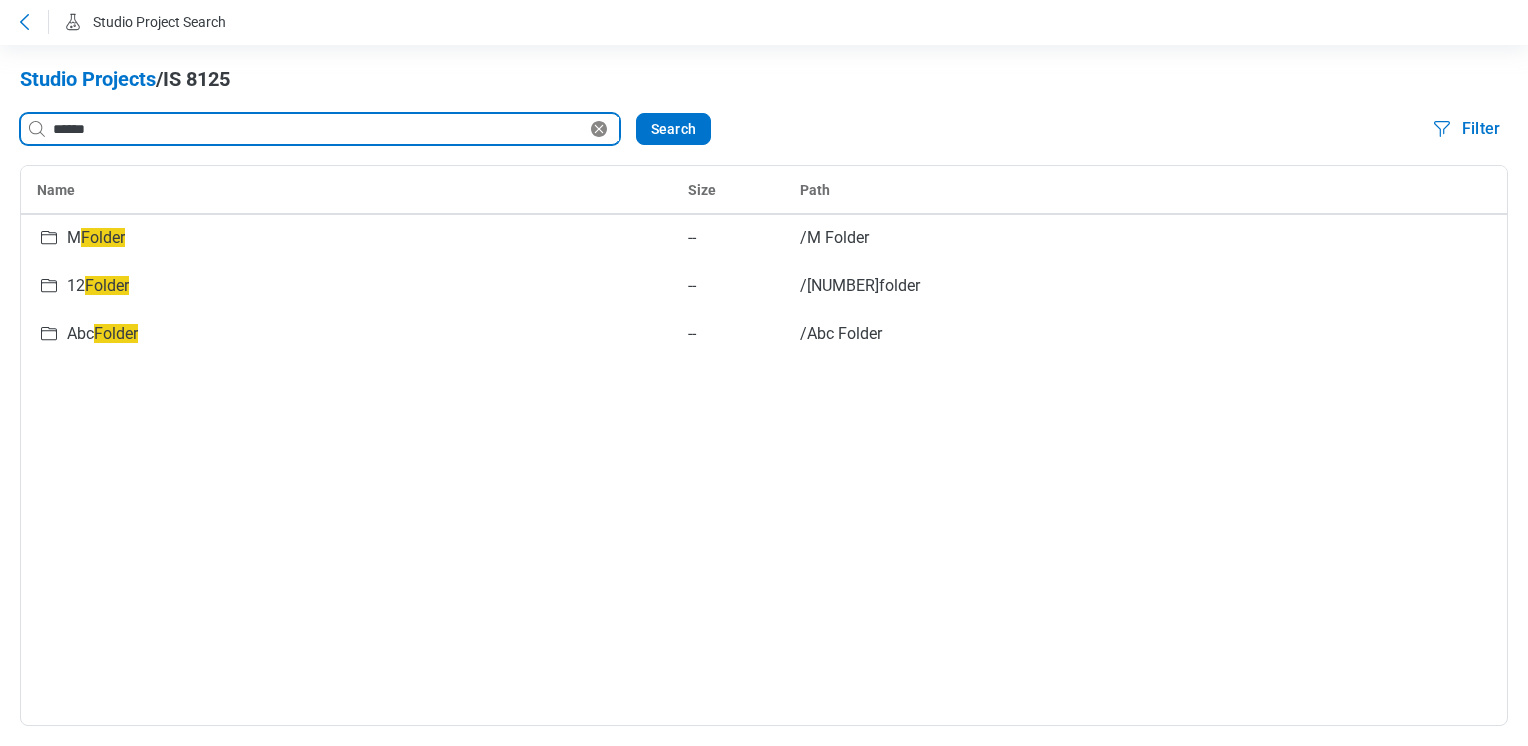 click 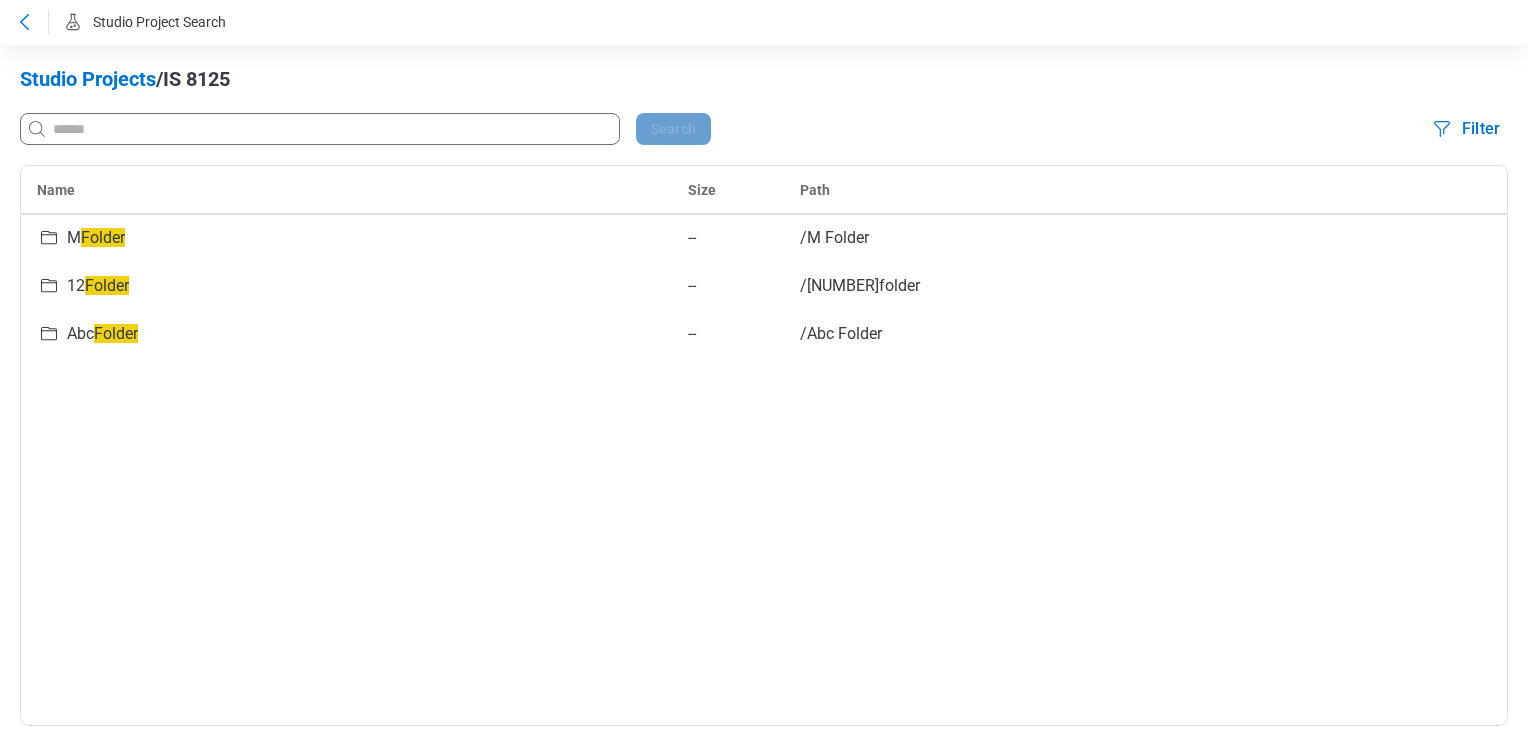 click on "Studio Project Search" at bounding box center [159, 22] 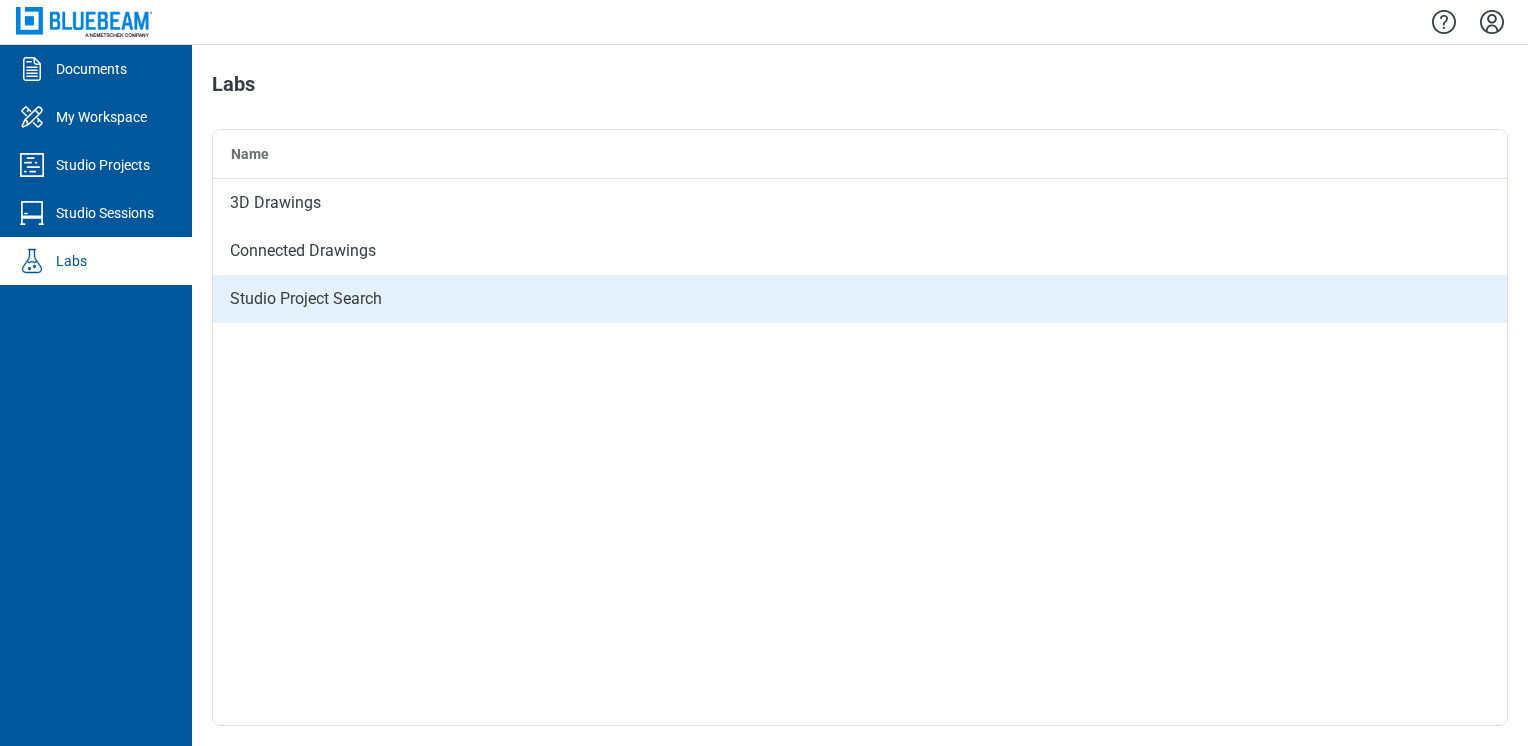 click on "Studio Project Search" at bounding box center [860, 299] 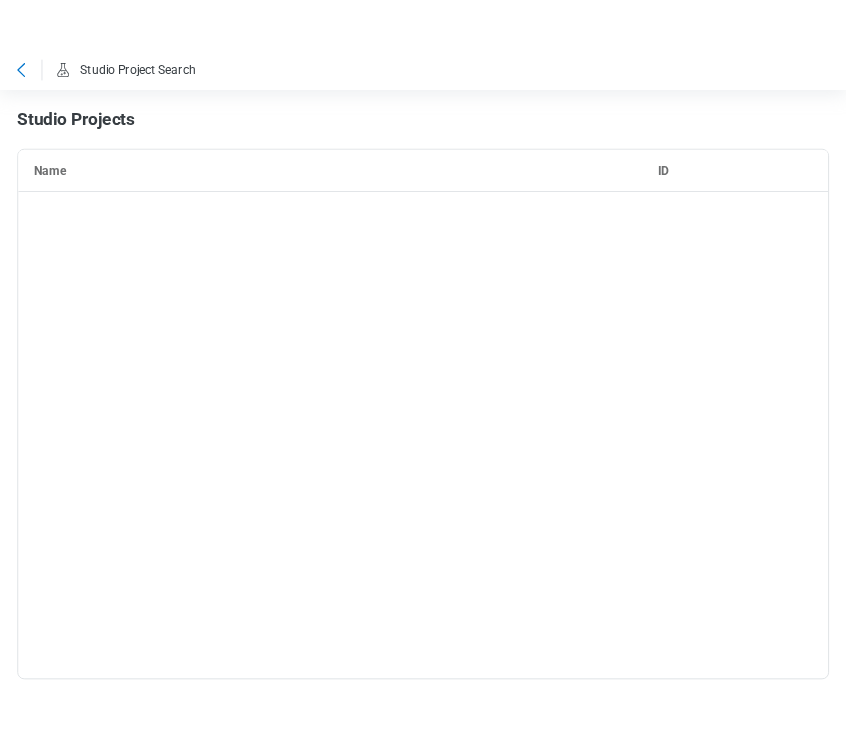 scroll, scrollTop: 8556, scrollLeft: 0, axis: vertical 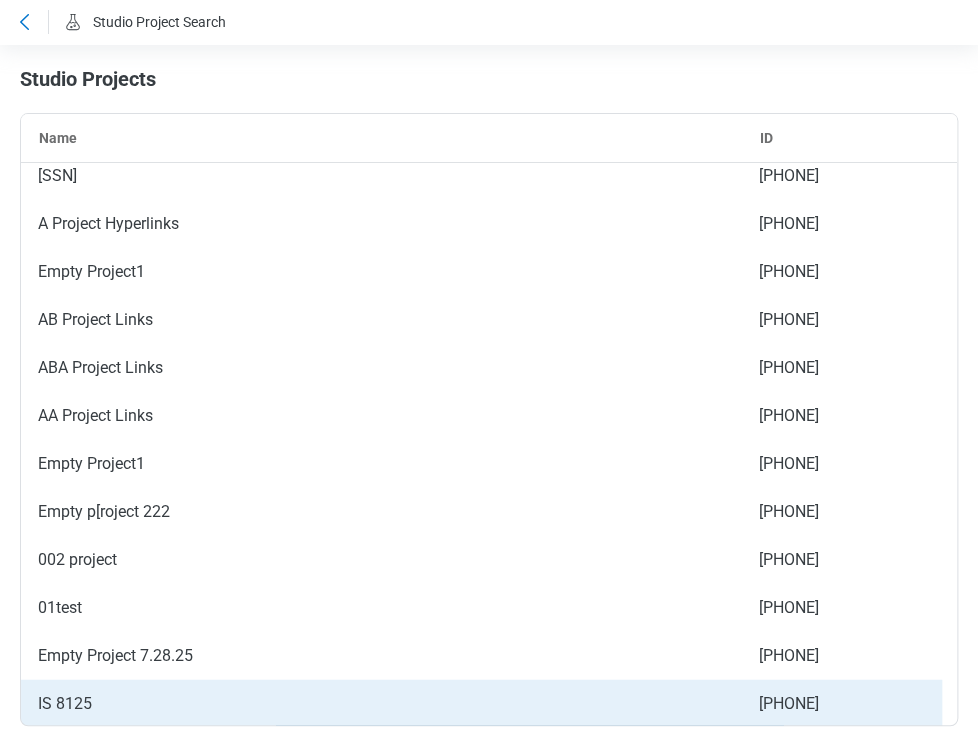 click on "IS 8125" at bounding box center [381, 703] 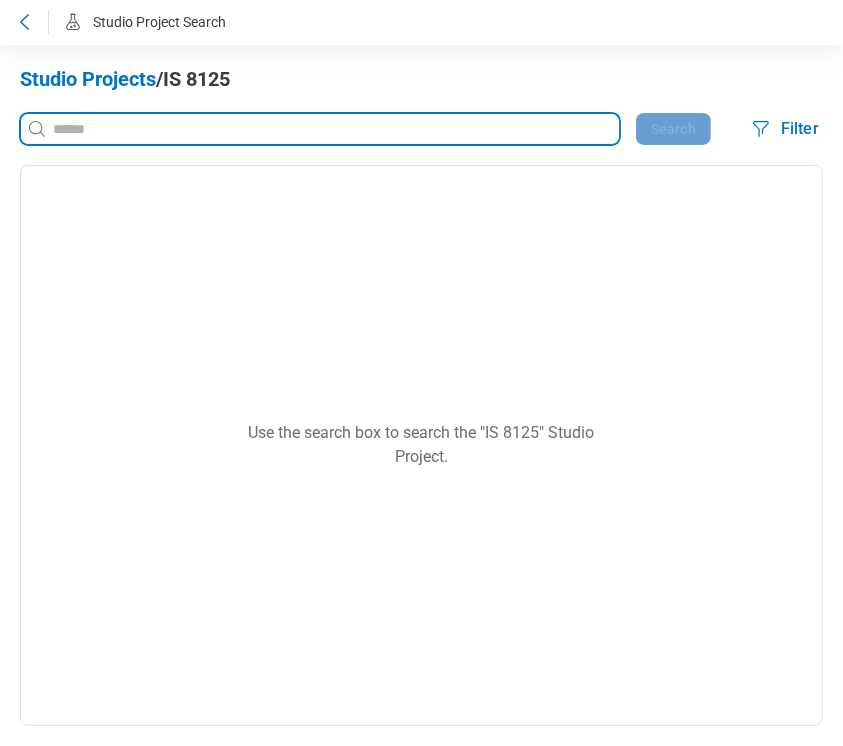 click at bounding box center (334, 129) 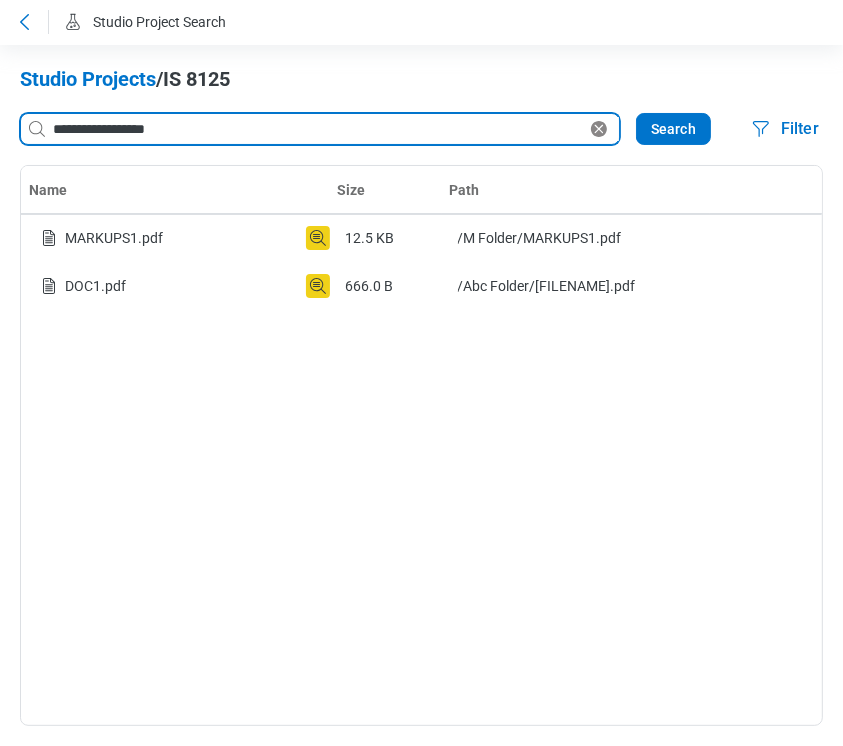 drag, startPoint x: 195, startPoint y: 126, endPoint x: 112, endPoint y: 127, distance: 83.00603 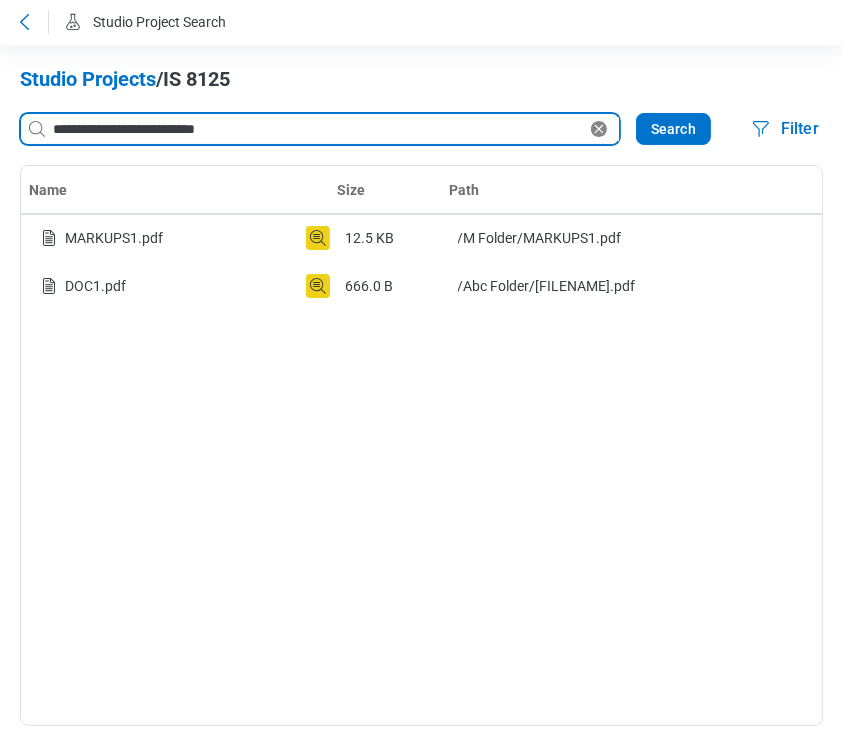 click on "**********" at bounding box center [318, 129] 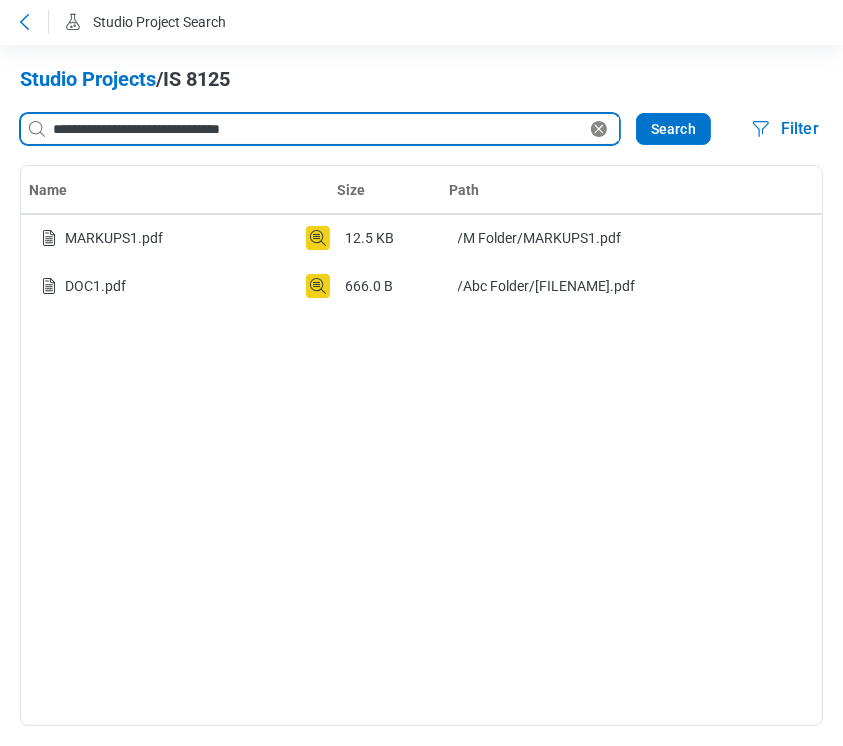 type on "**********" 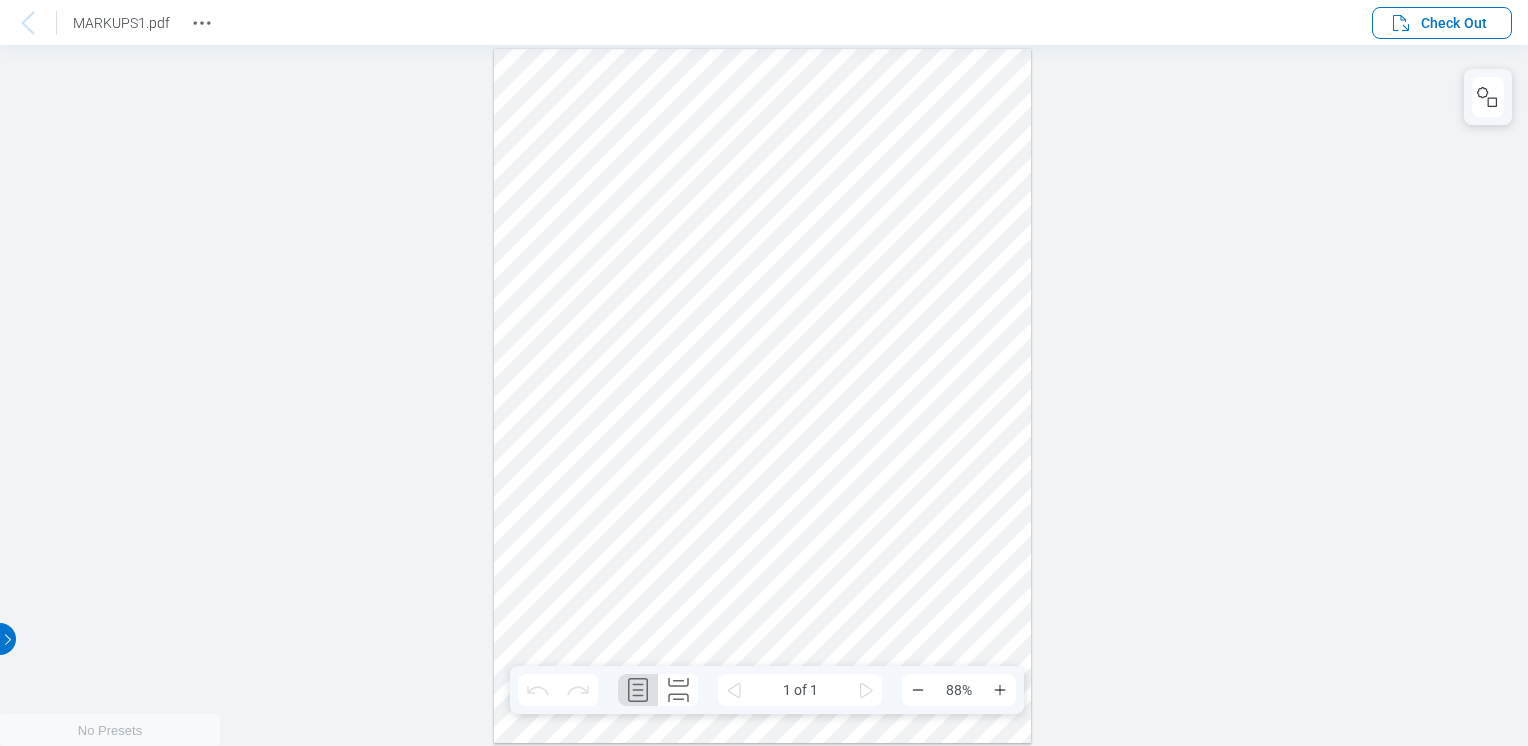 scroll, scrollTop: 0, scrollLeft: 0, axis: both 